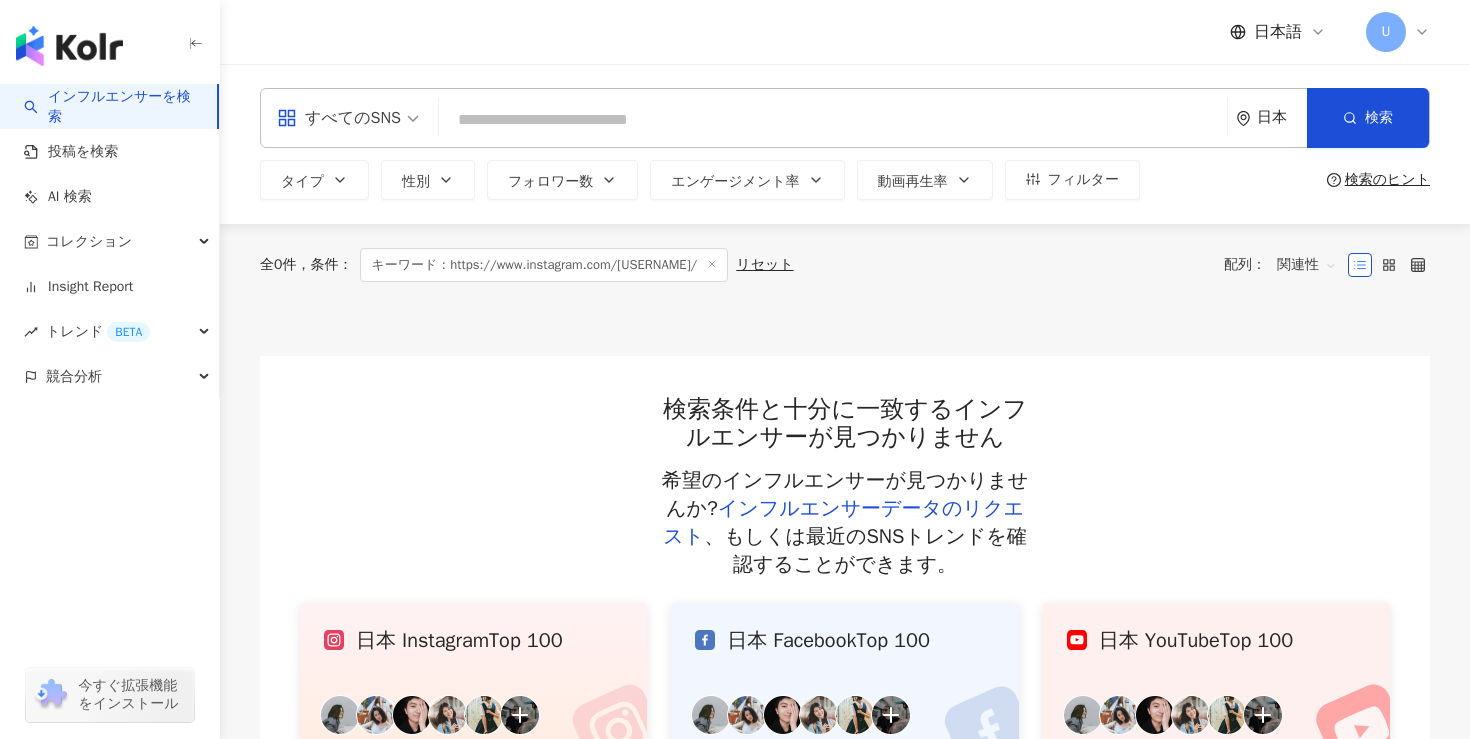 scroll, scrollTop: 0, scrollLeft: 0, axis: both 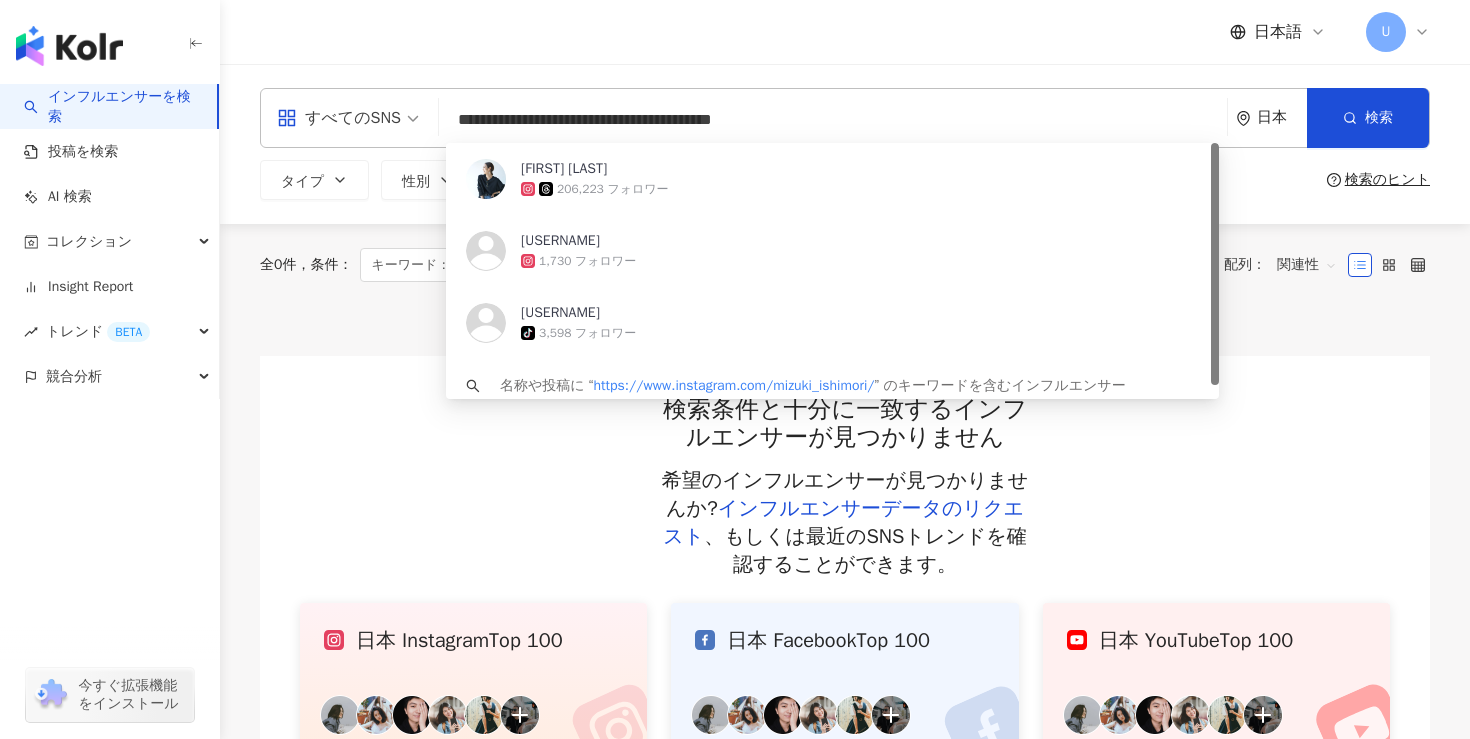 click on "**********" at bounding box center (833, 120) 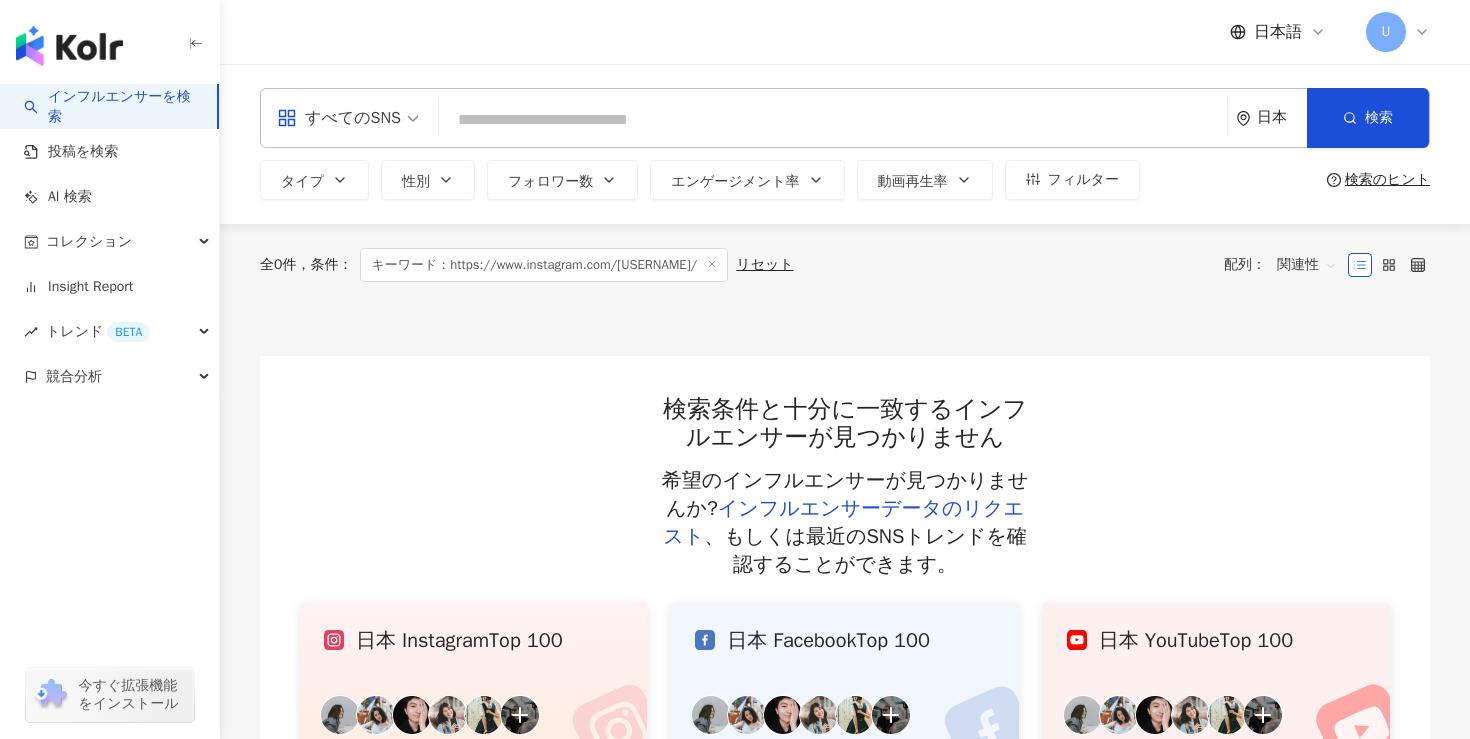 type on "**********" 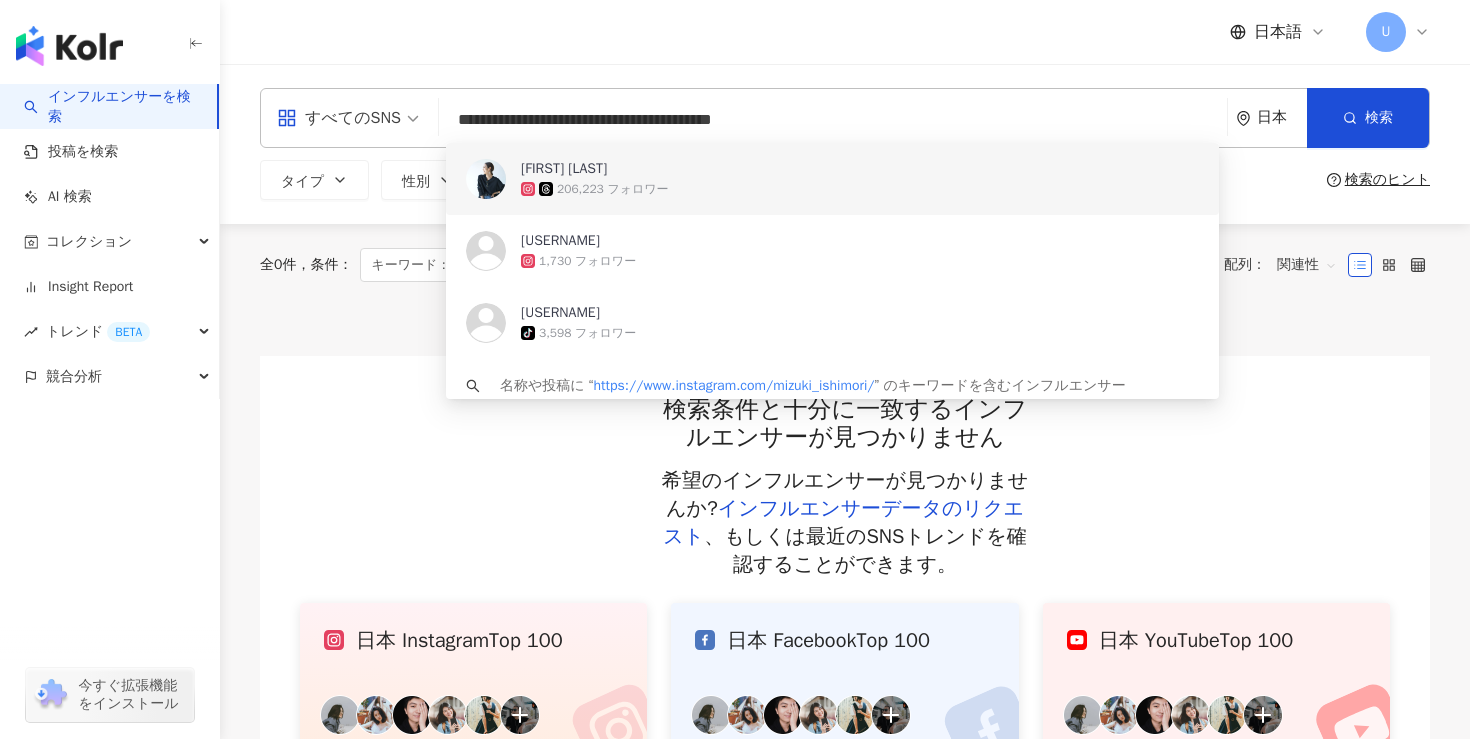type 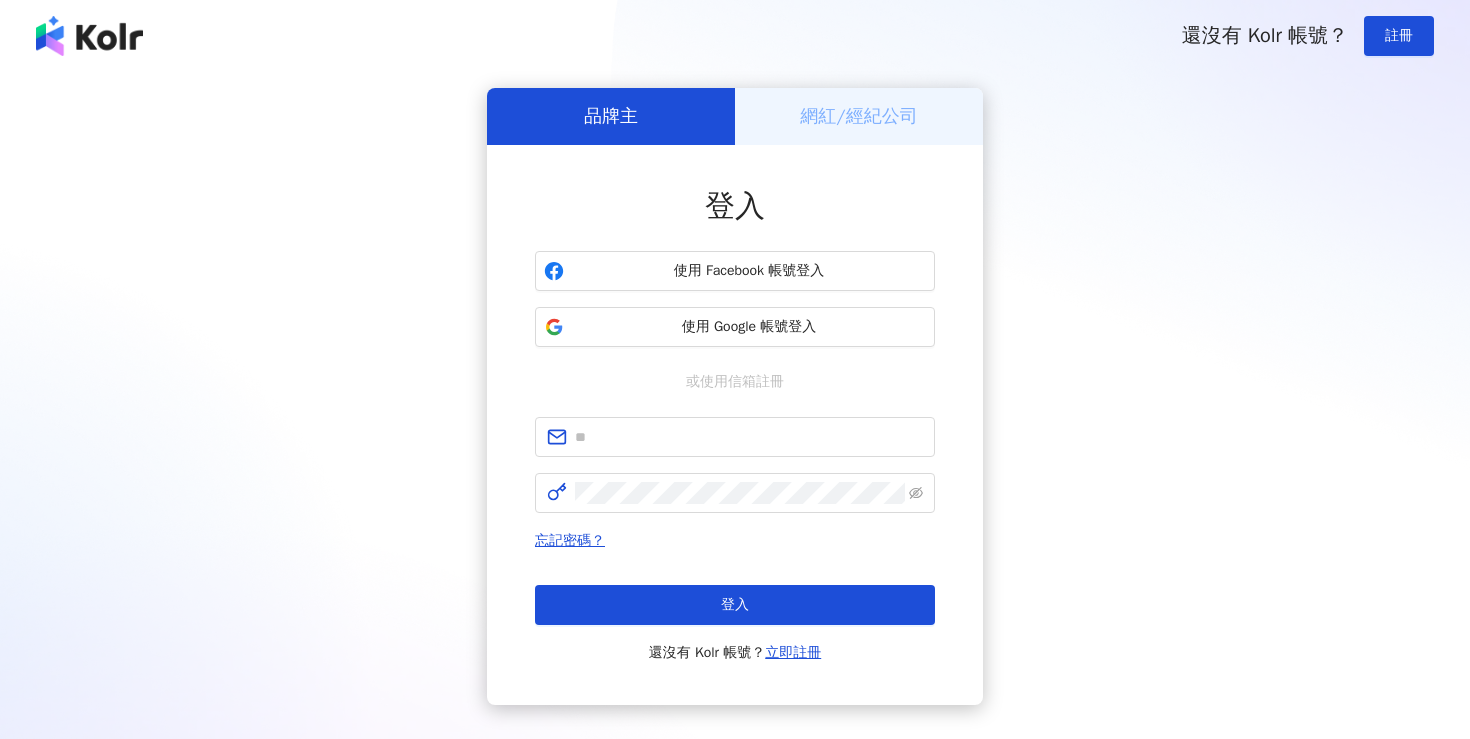 scroll, scrollTop: 0, scrollLeft: 0, axis: both 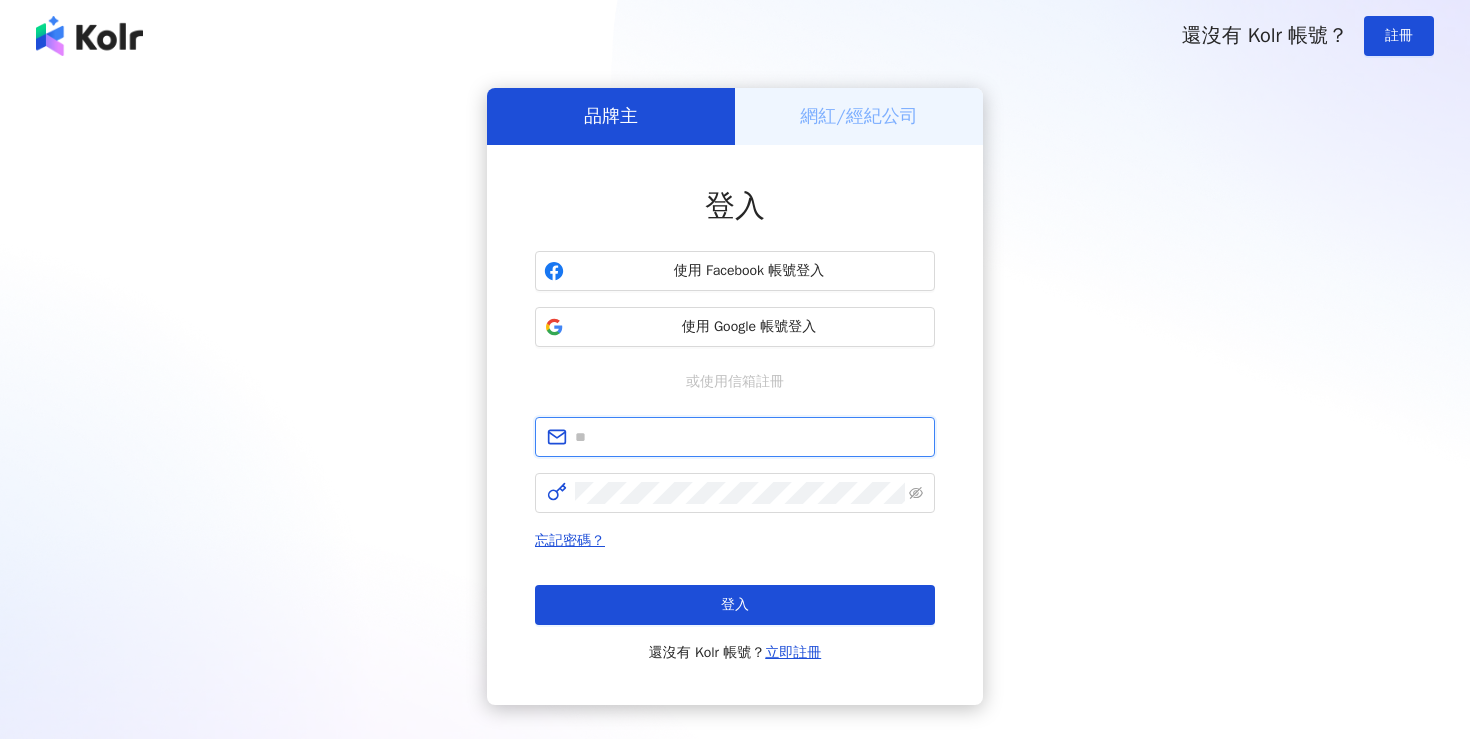 click at bounding box center [749, 437] 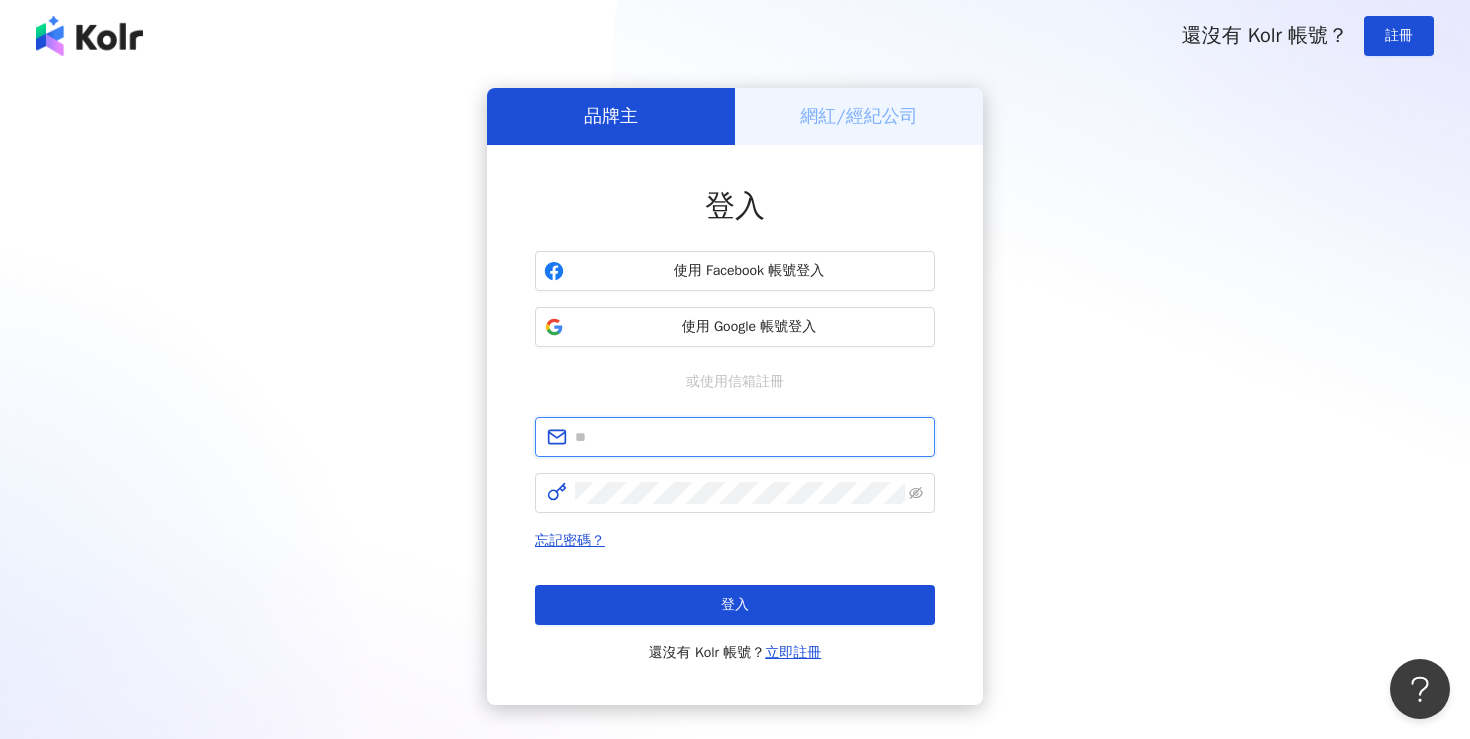 scroll, scrollTop: 0, scrollLeft: 0, axis: both 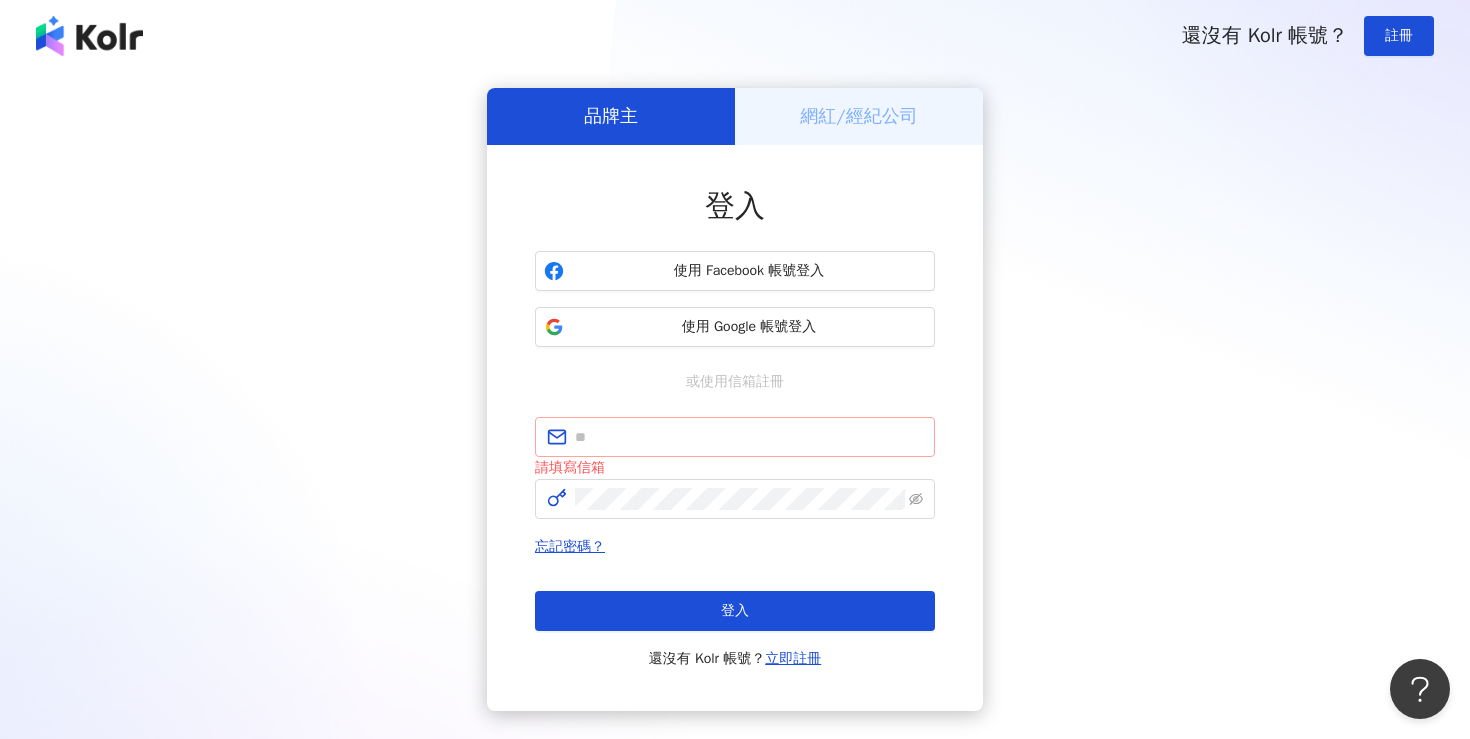 click at bounding box center [735, 437] 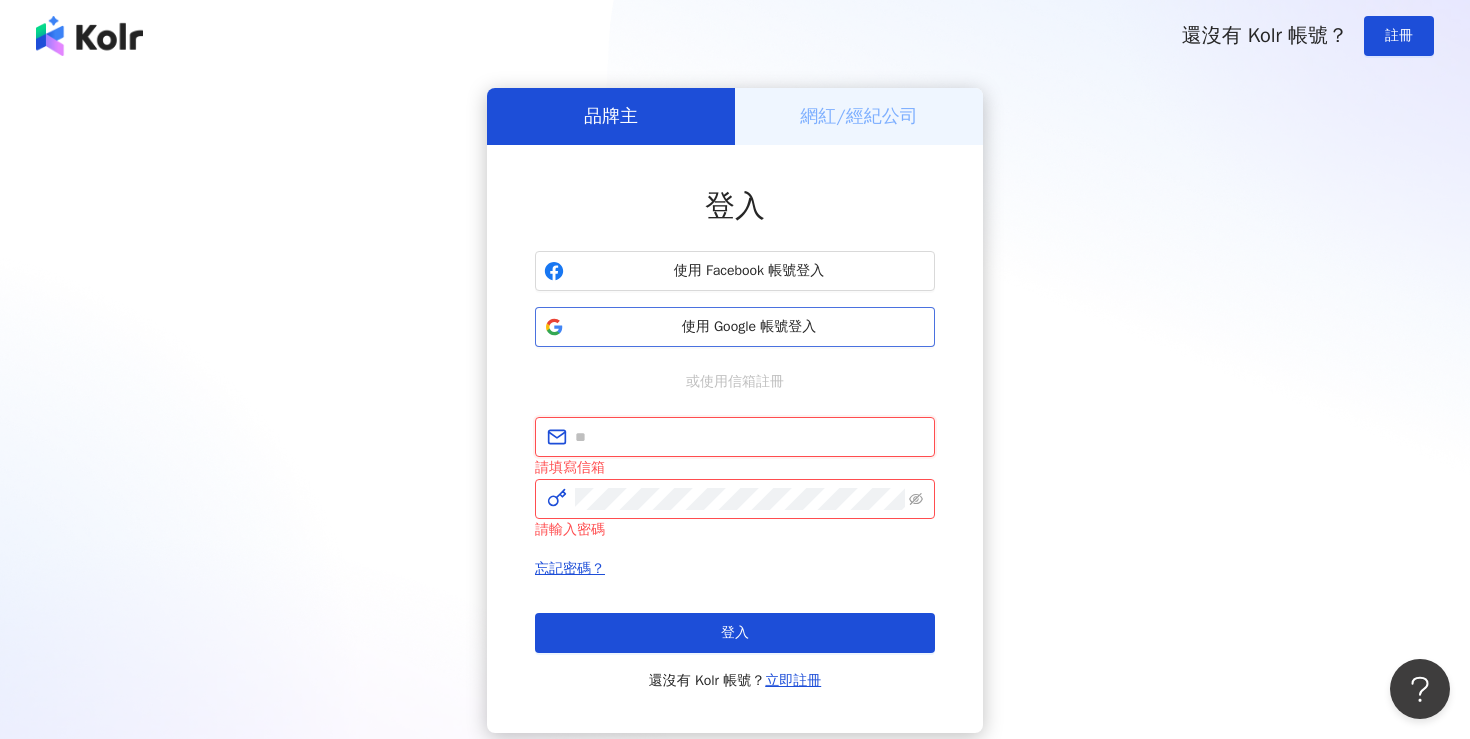type on "**********" 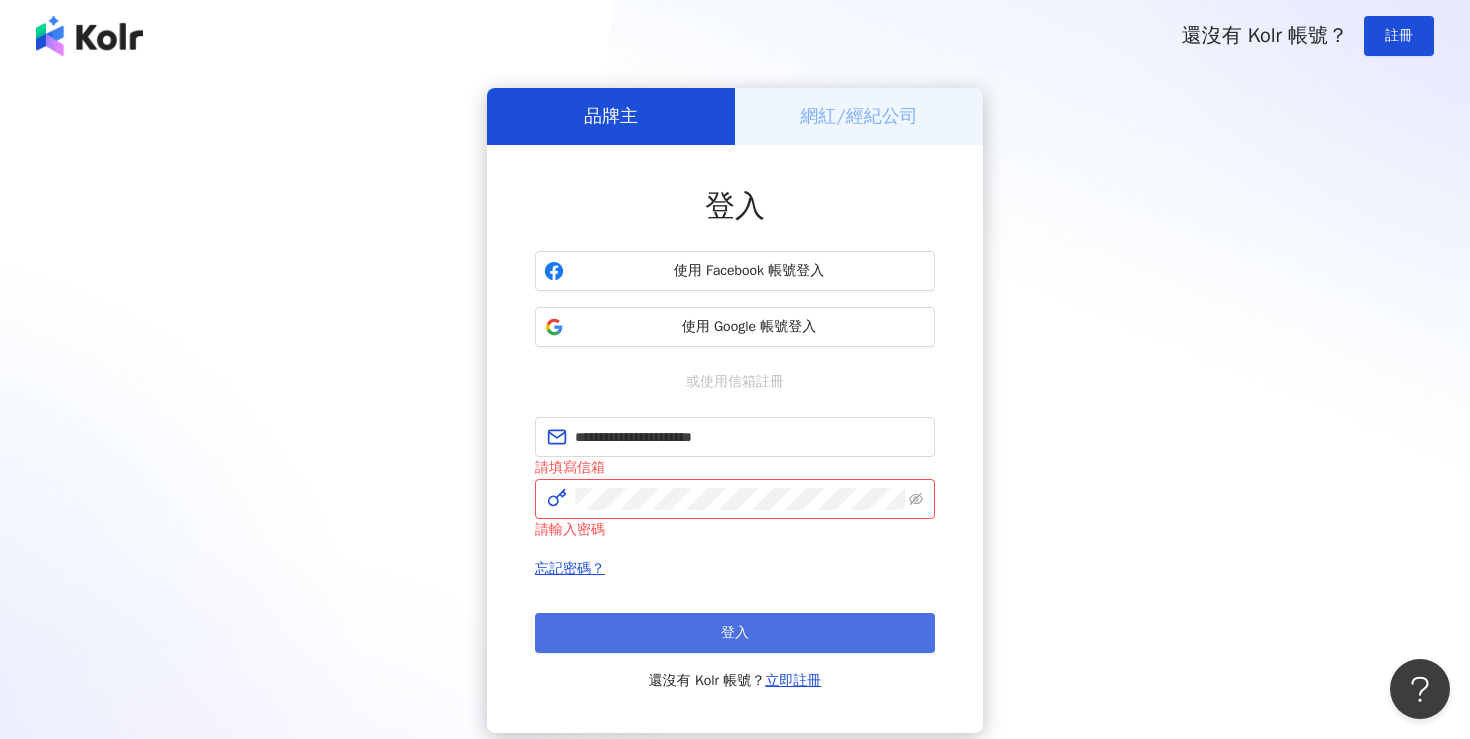 click on "登入" at bounding box center (735, 633) 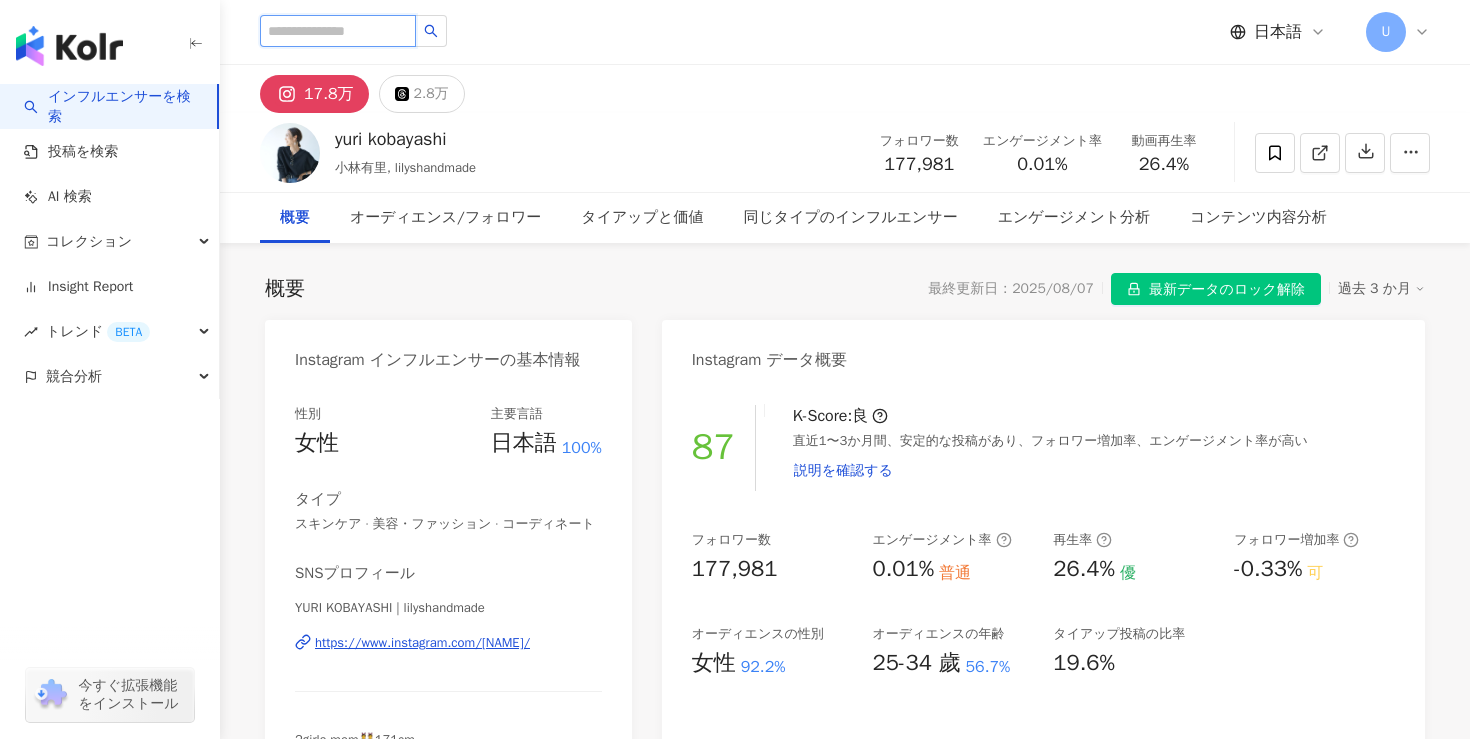 click at bounding box center (338, 31) 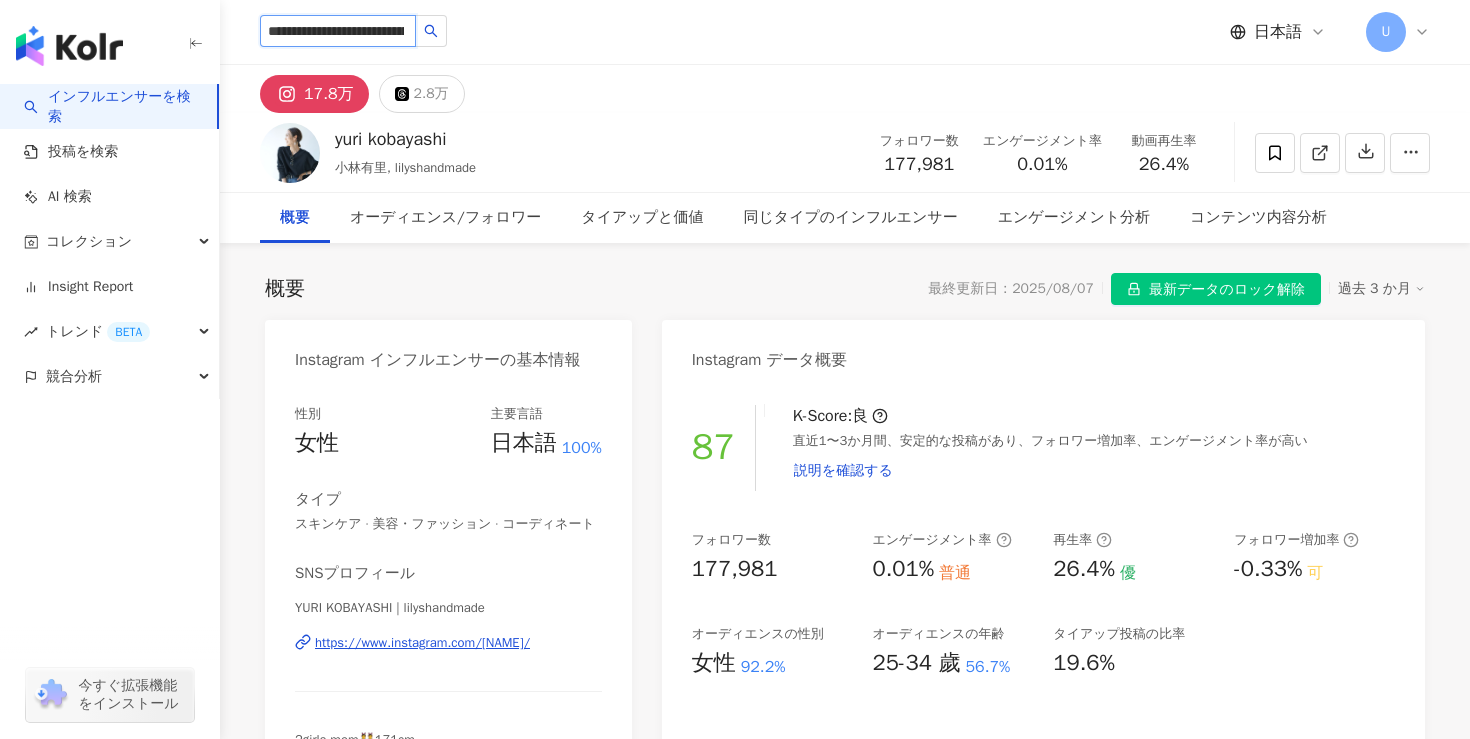 scroll, scrollTop: 0, scrollLeft: 152, axis: horizontal 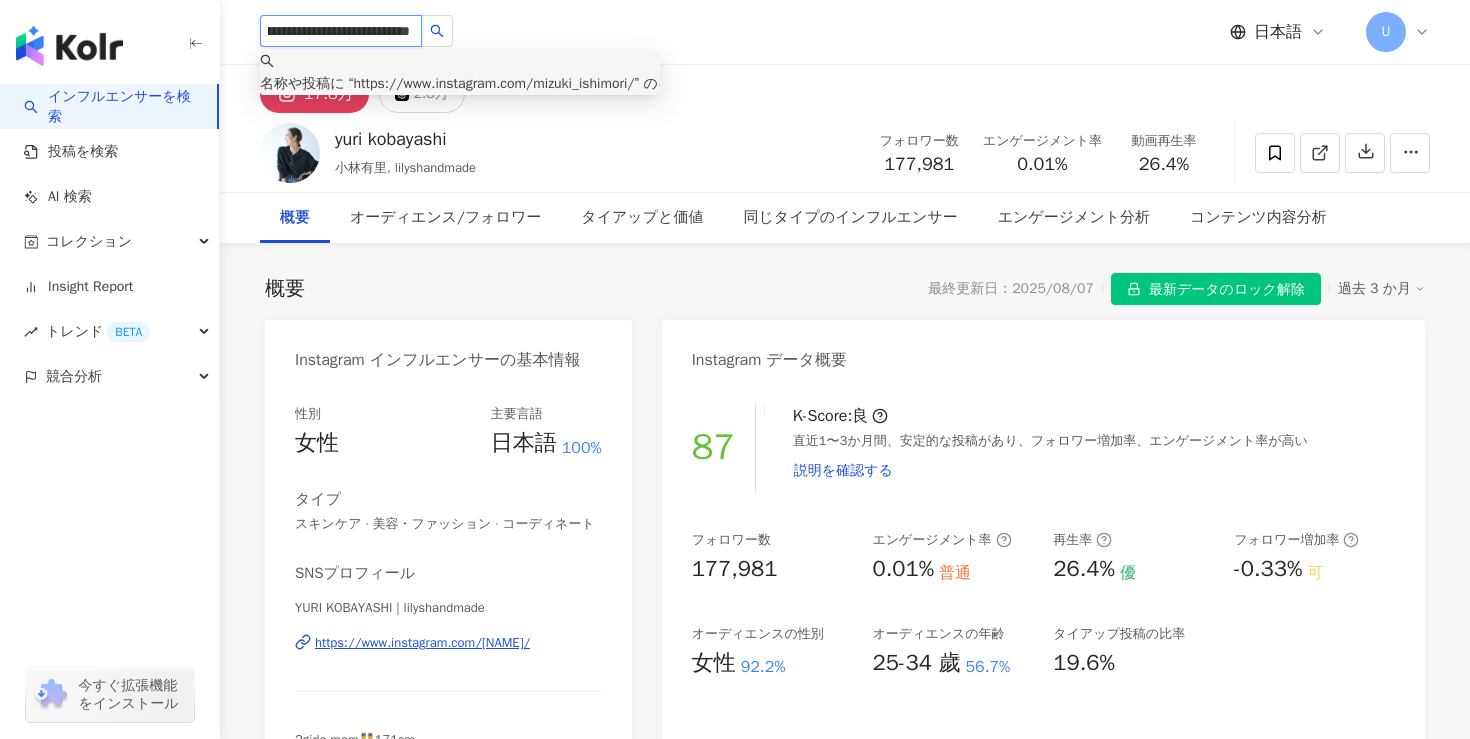 type on "**********" 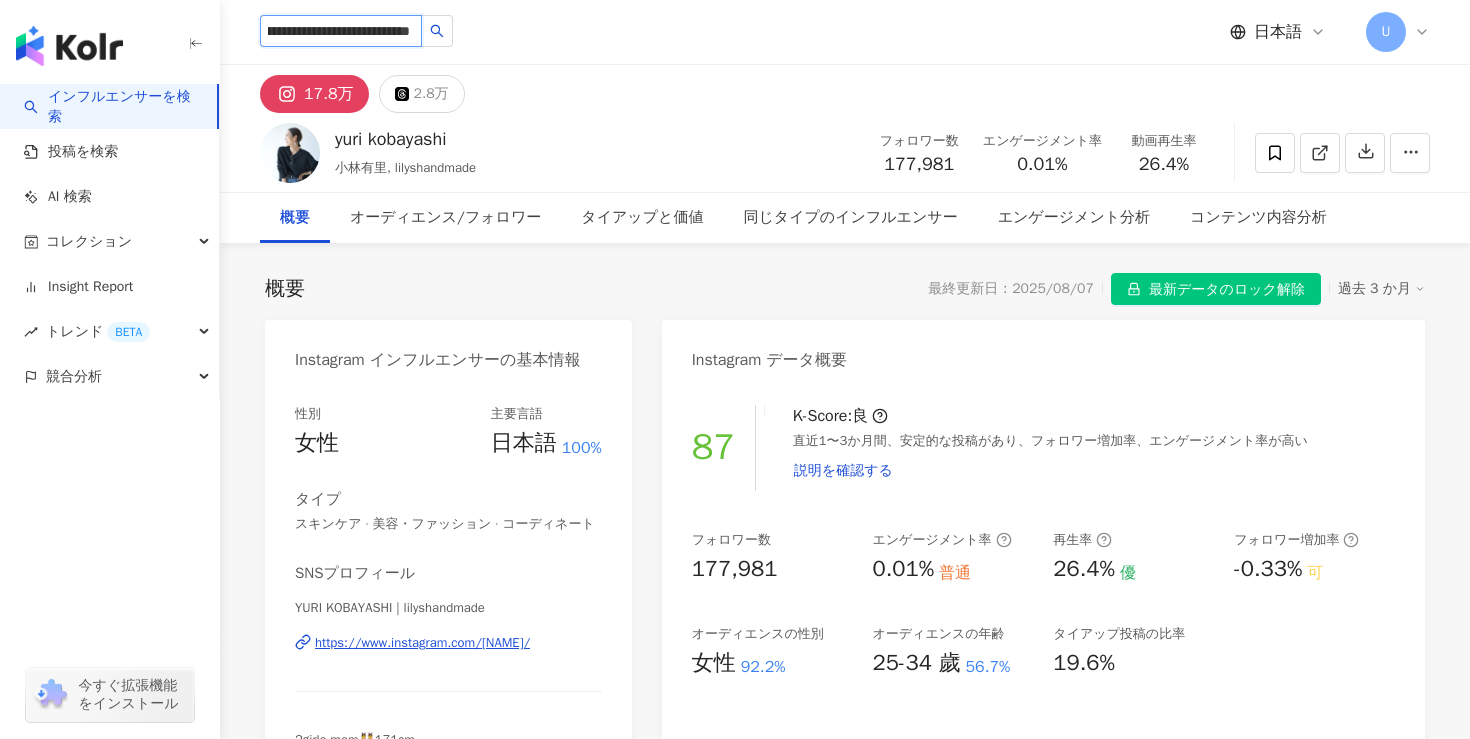 scroll, scrollTop: 0, scrollLeft: 0, axis: both 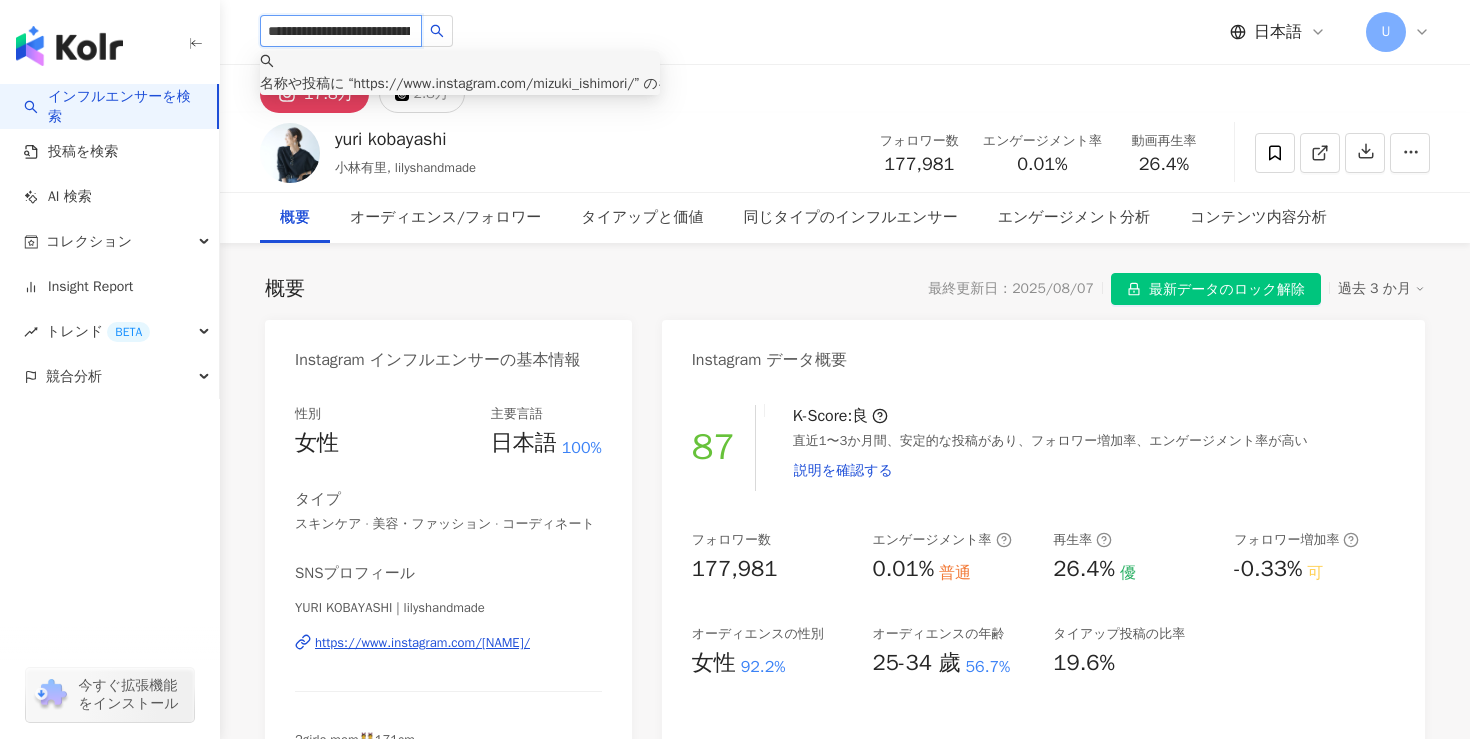 click on "**********" at bounding box center [341, 31] 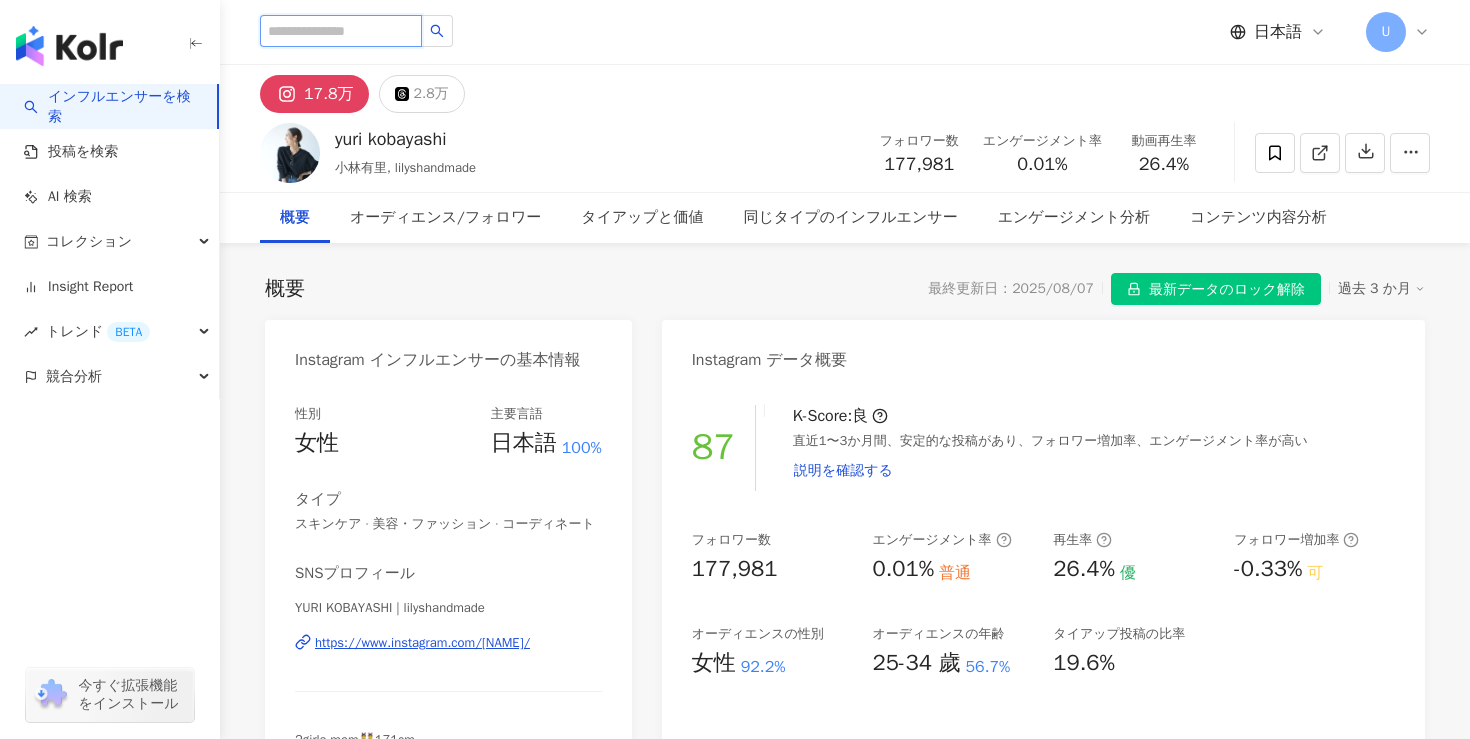 paste on "**********" 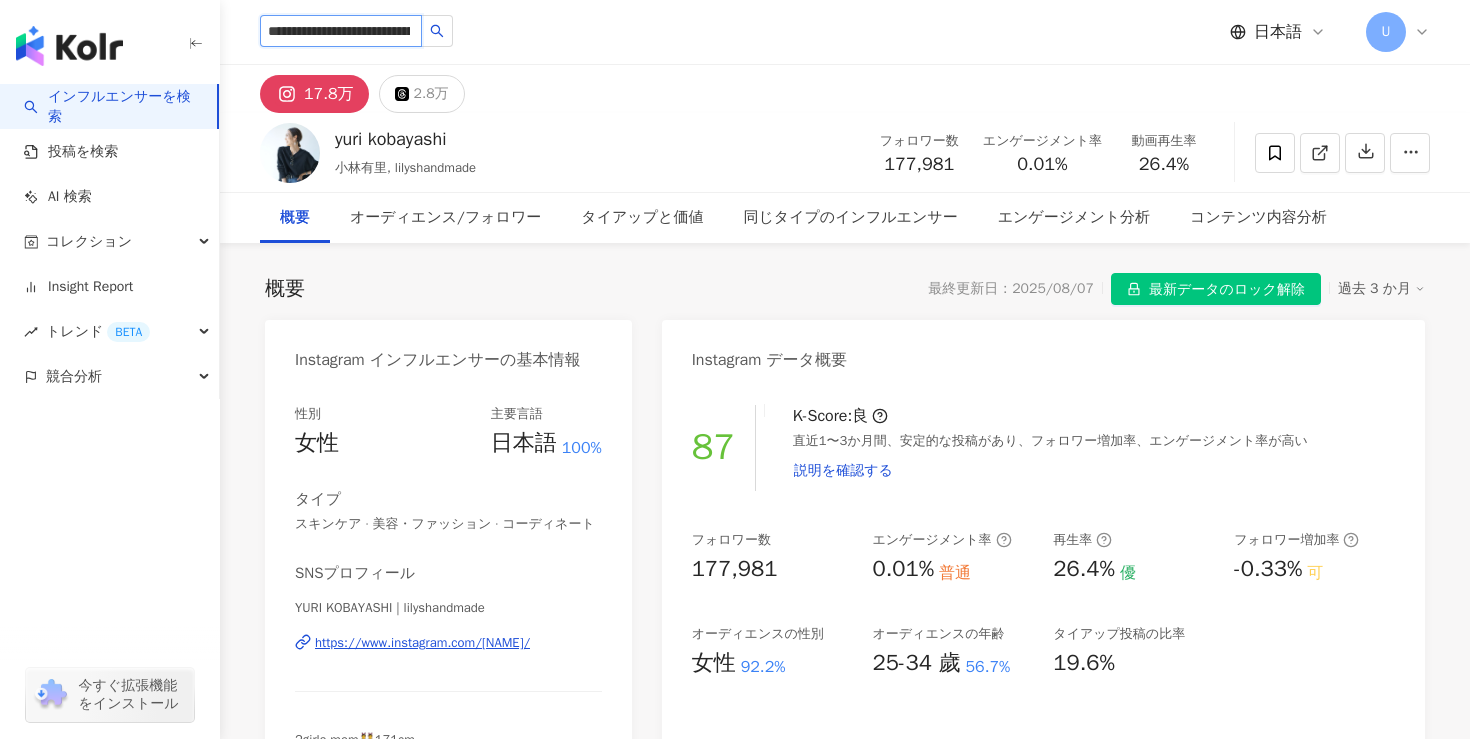 scroll, scrollTop: 0, scrollLeft: 152, axis: horizontal 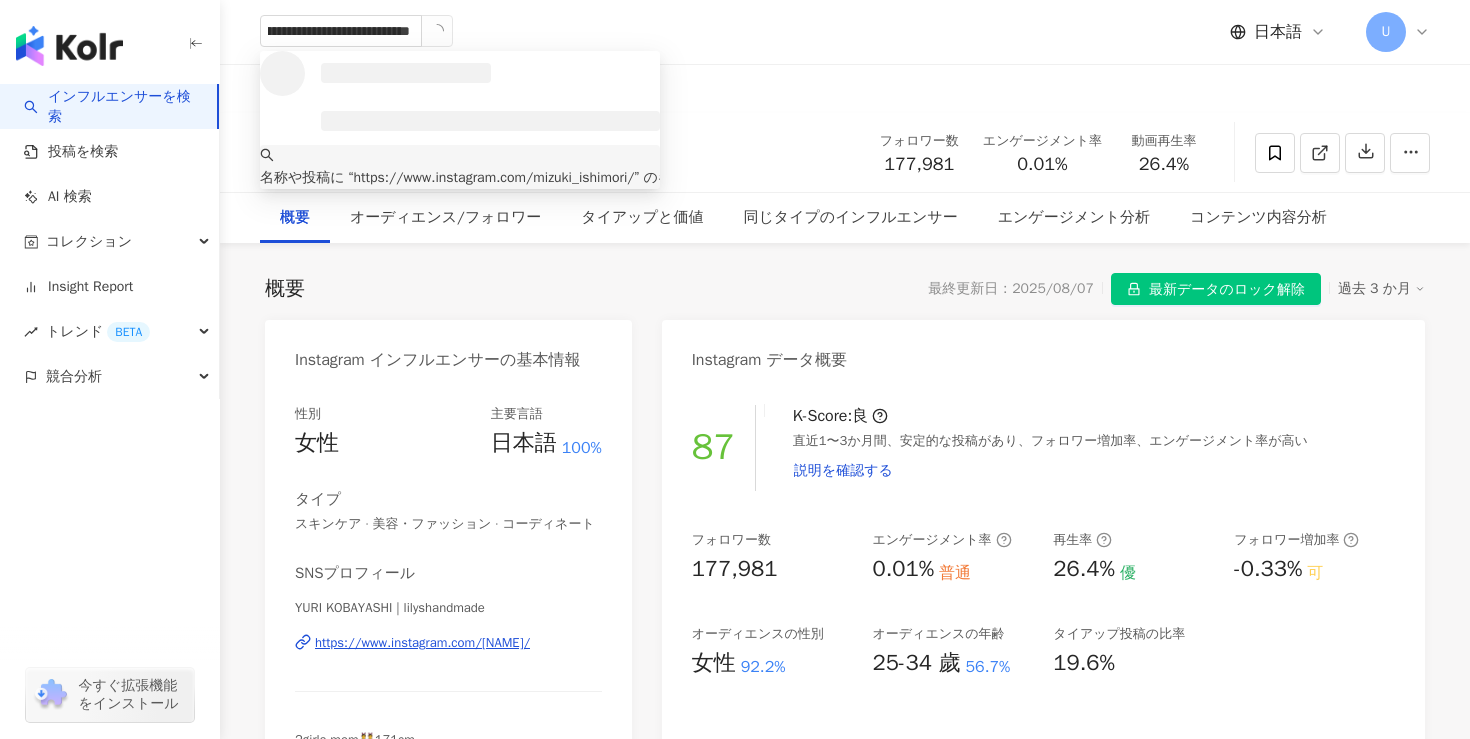 click on "インフルエンサーを検索" at bounding box center (112, 106) 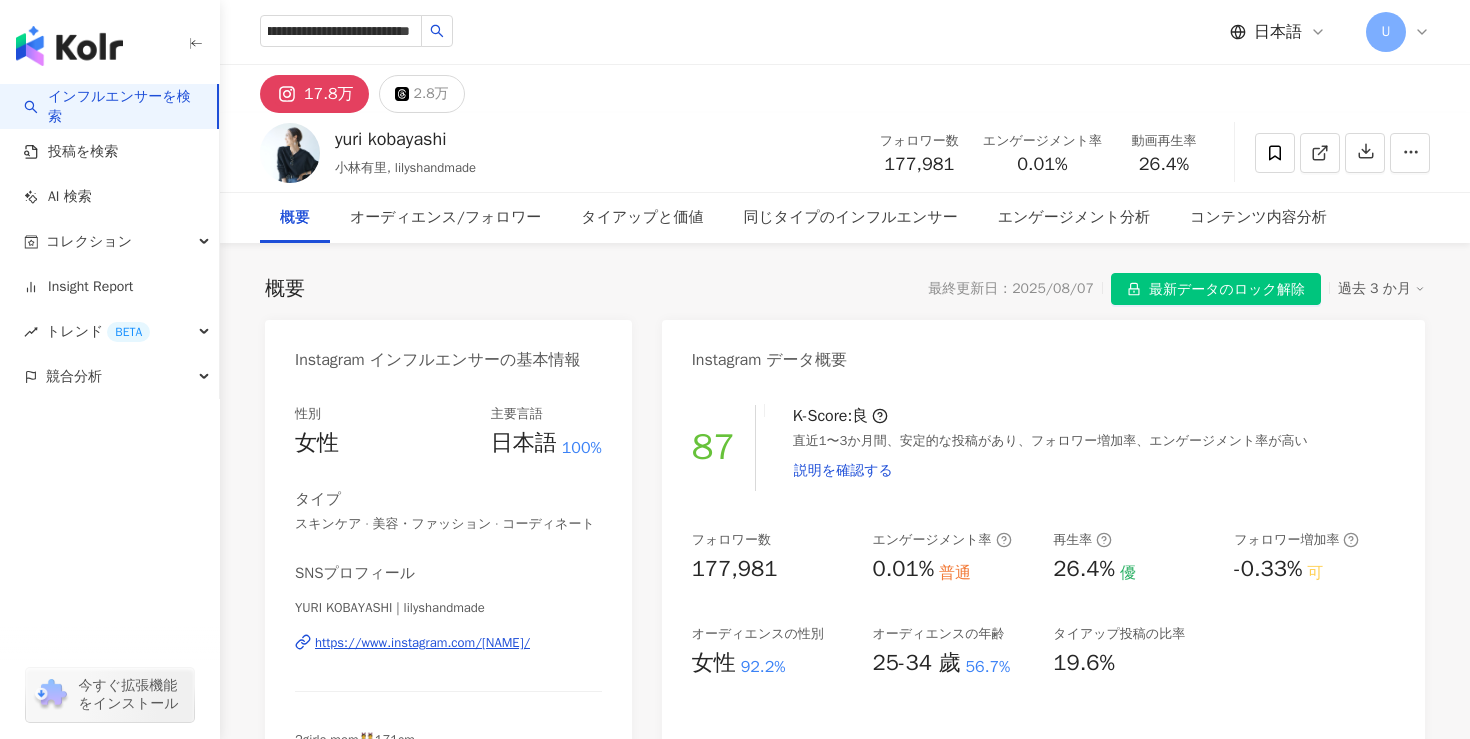 scroll, scrollTop: 0, scrollLeft: 0, axis: both 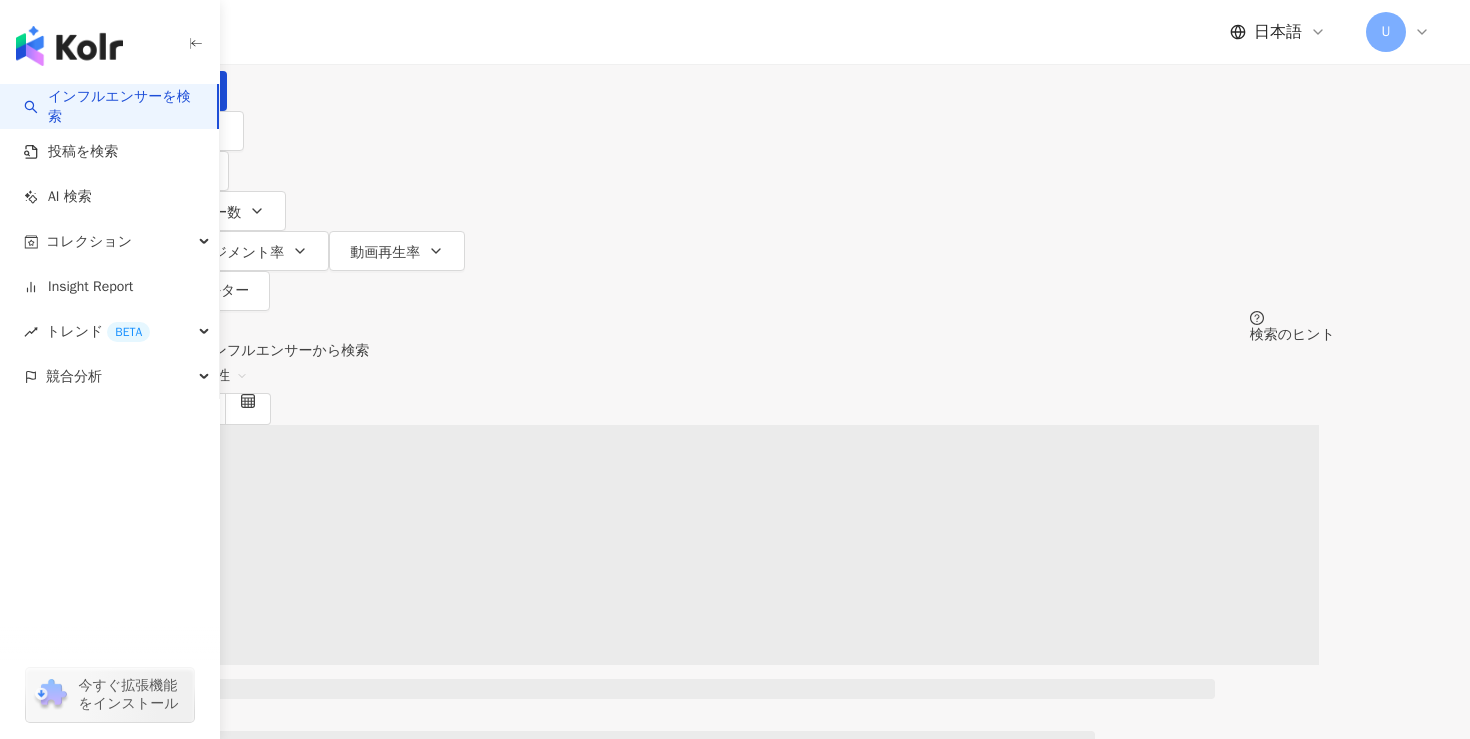 click on "日本語 U" at bounding box center [845, 32] 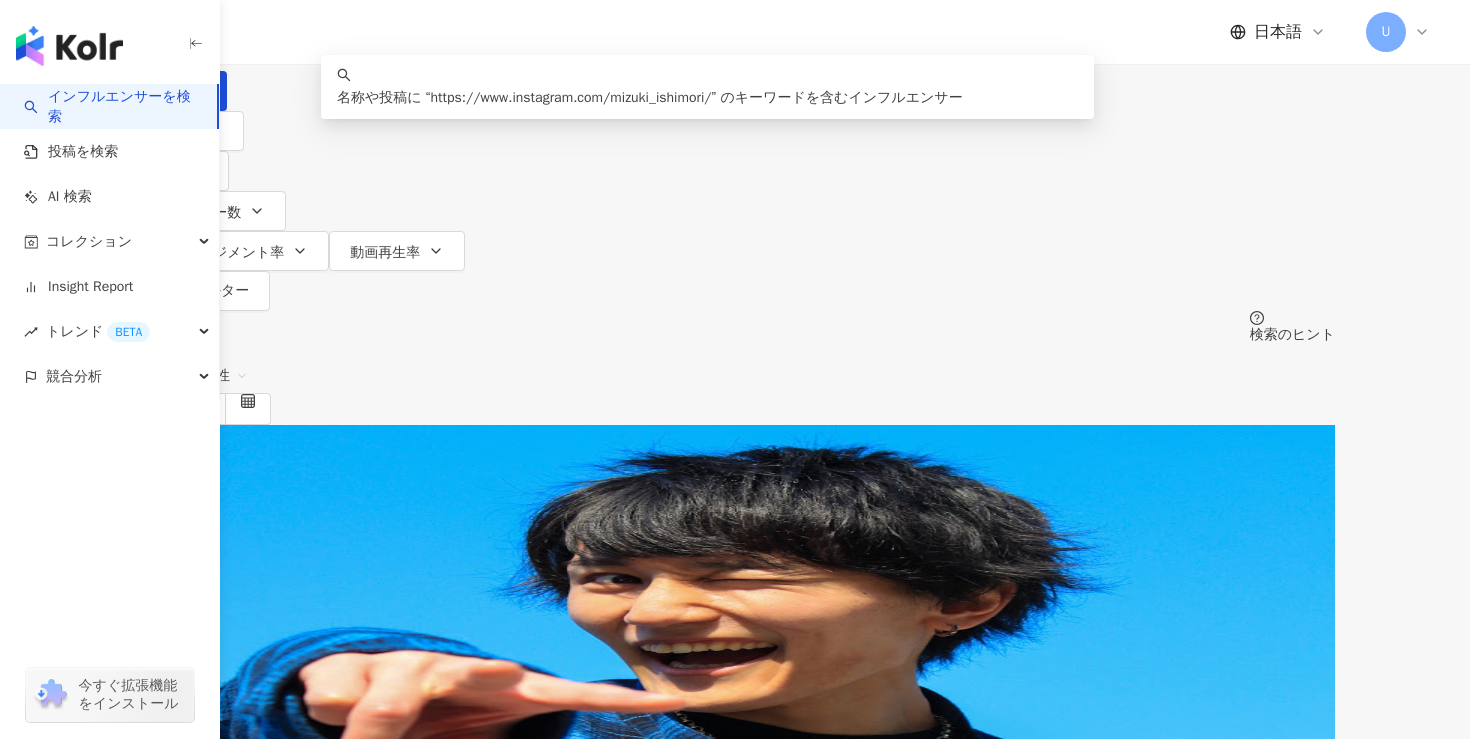 click on "**********" at bounding box center [373, 19] 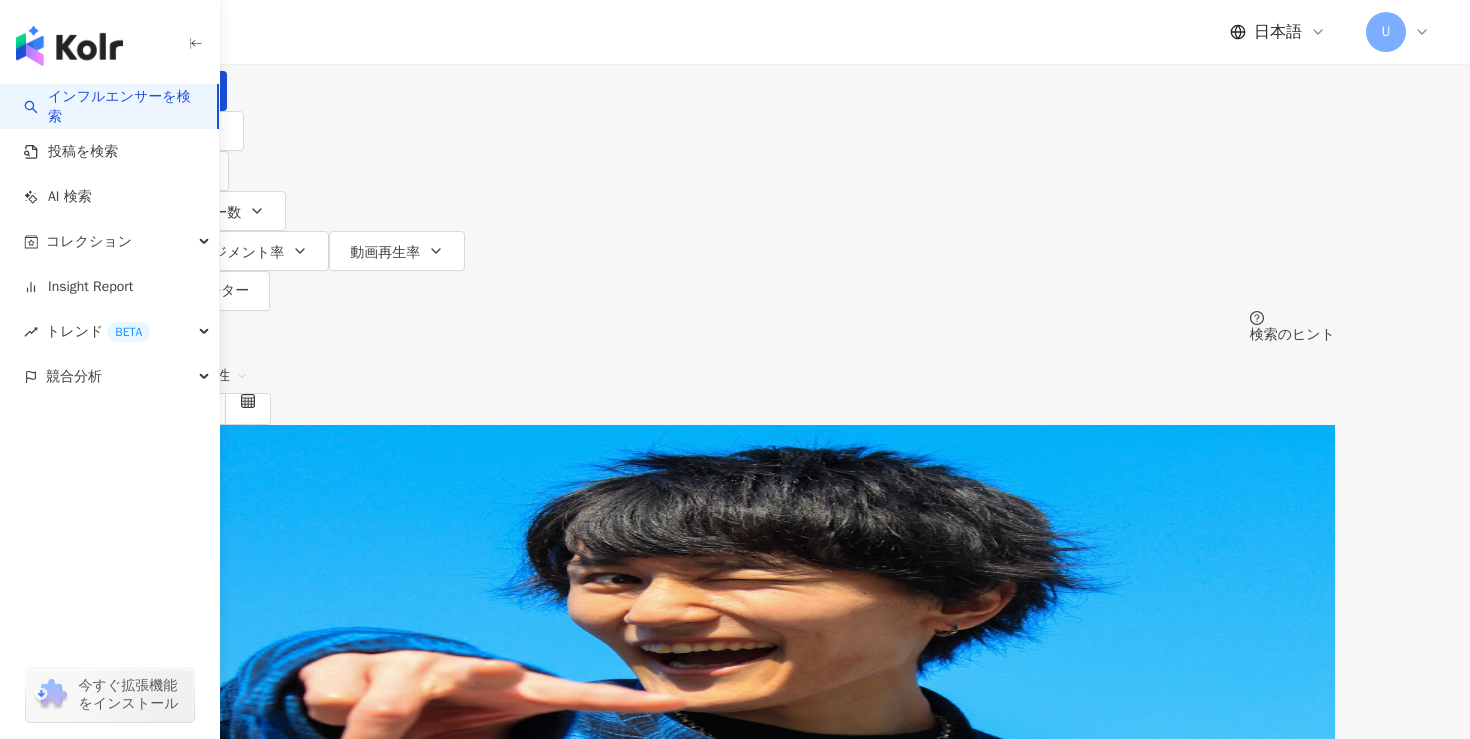 paste on "**********" 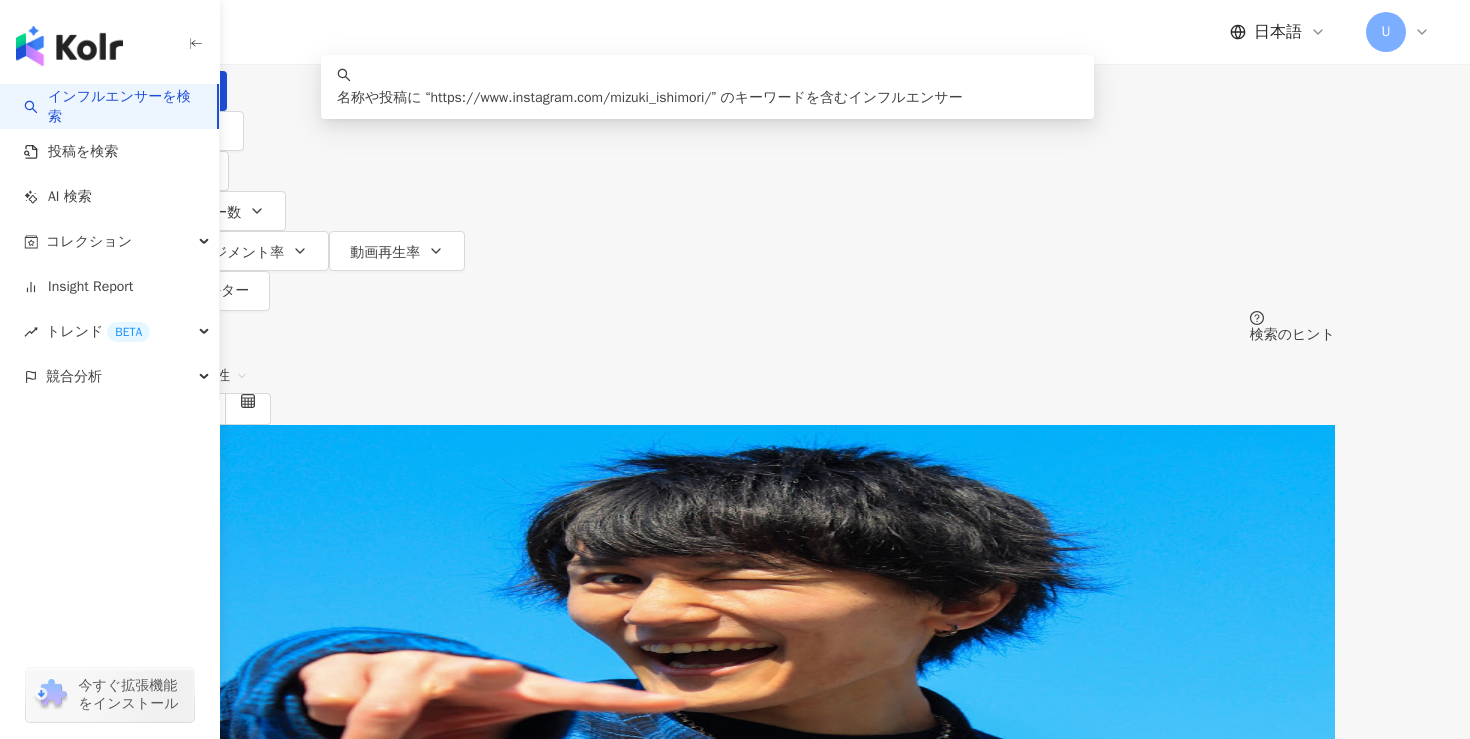 type on "**********" 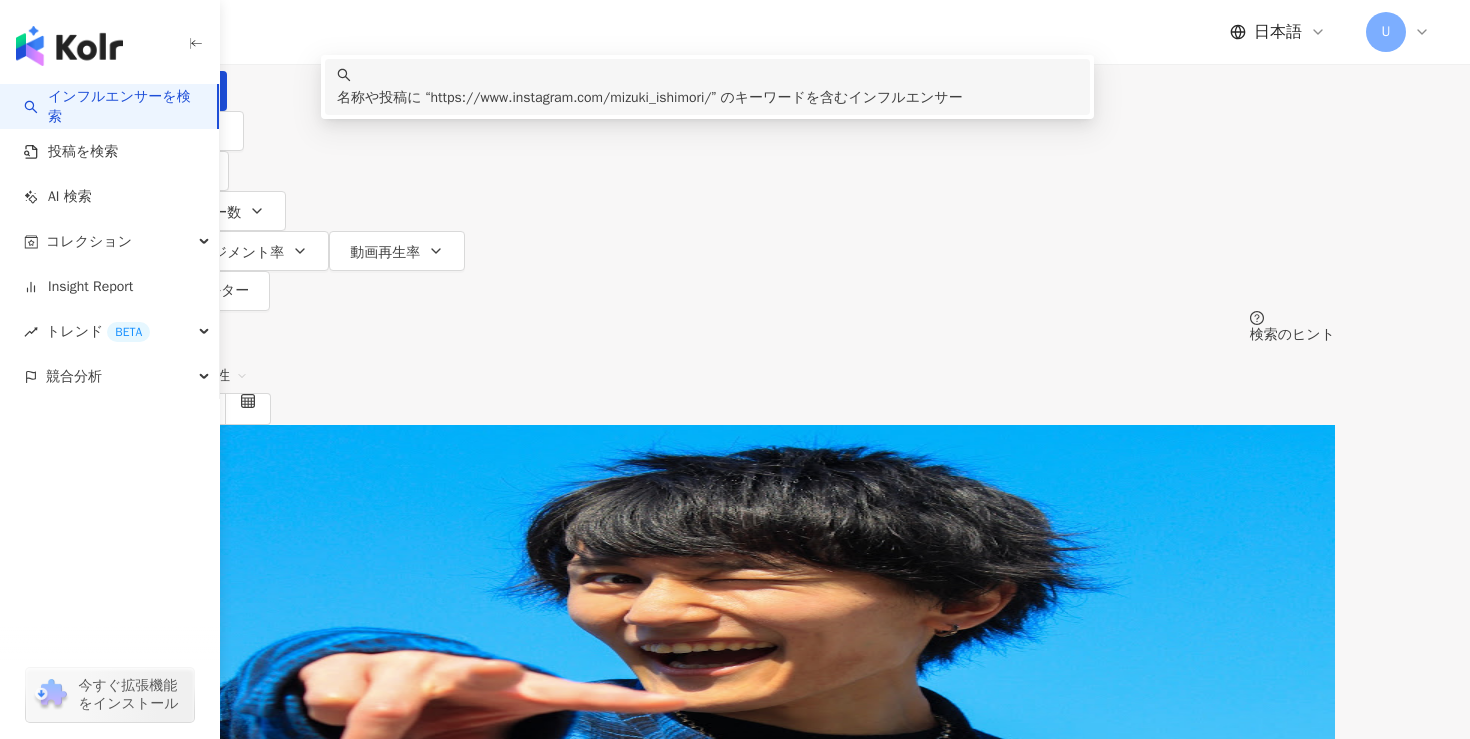drag, startPoint x: 824, startPoint y: 110, endPoint x: 399, endPoint y: 115, distance: 425.02942 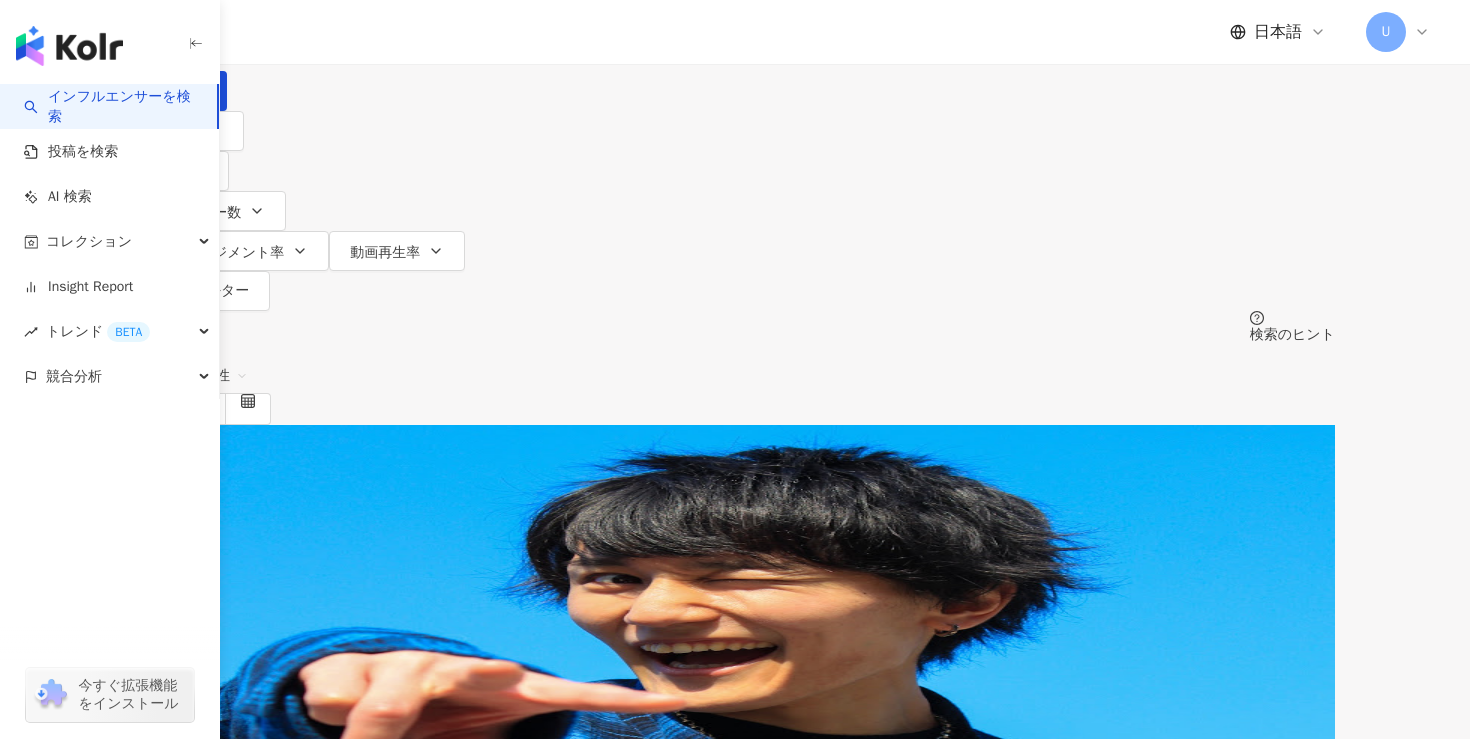 paste on "**********" 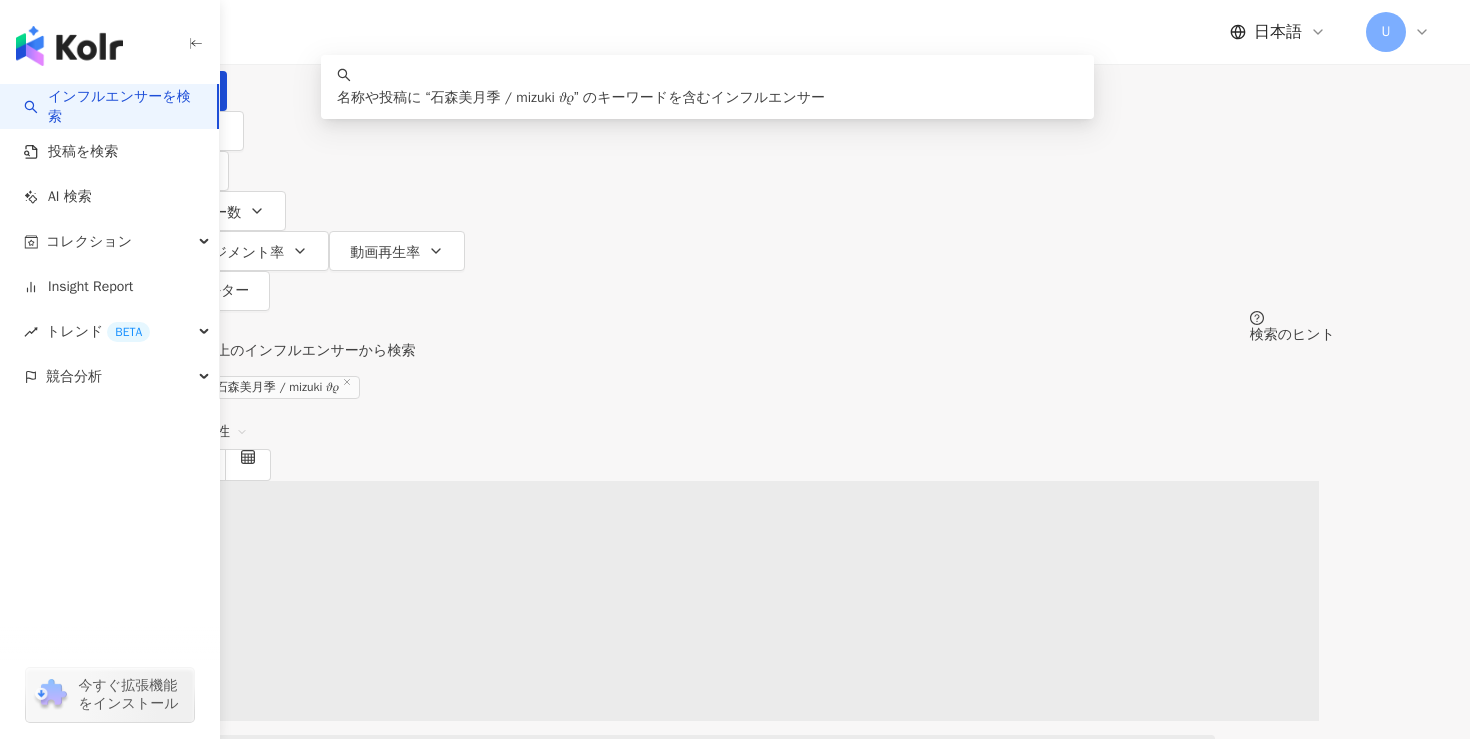 drag, startPoint x: 661, startPoint y: 119, endPoint x: 538, endPoint y: 119, distance: 123 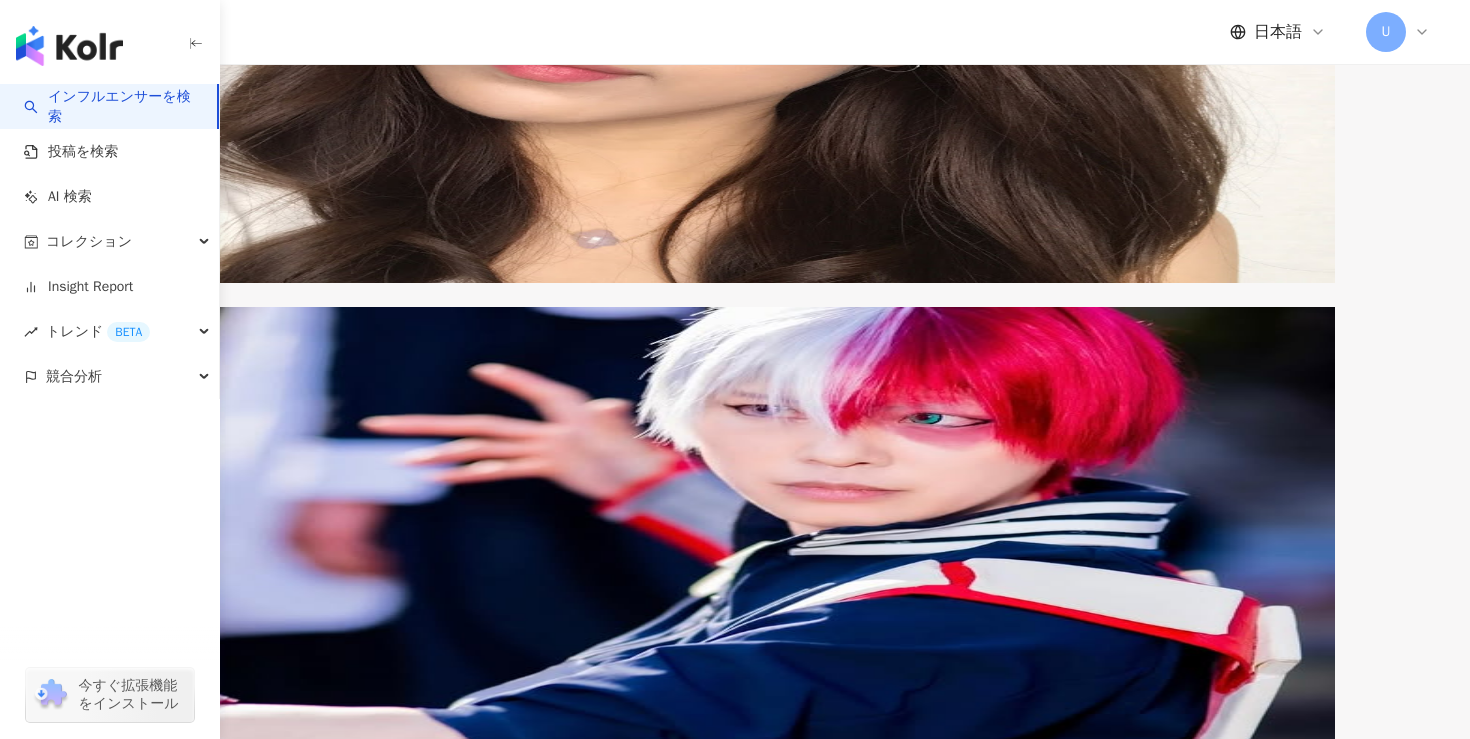 scroll, scrollTop: 0, scrollLeft: 0, axis: both 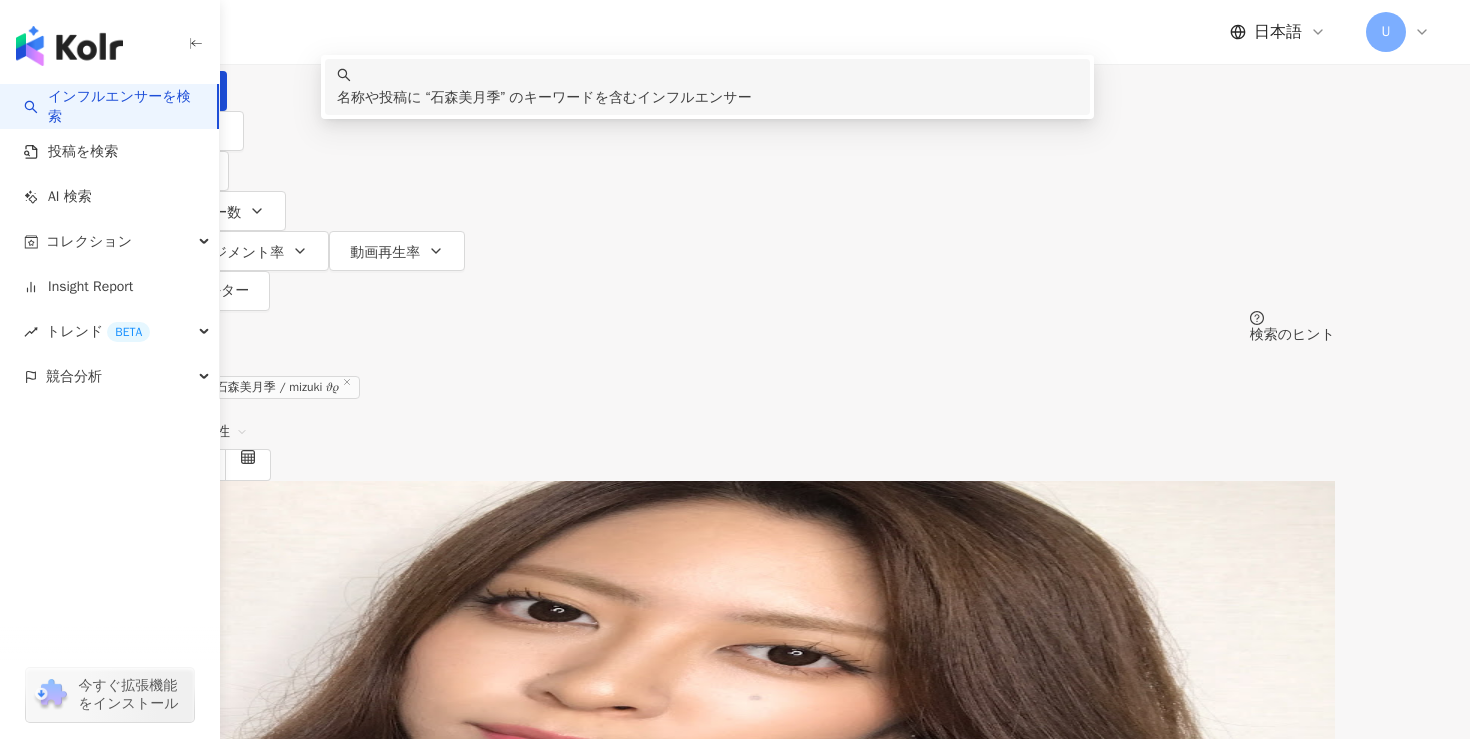 type on "*****" 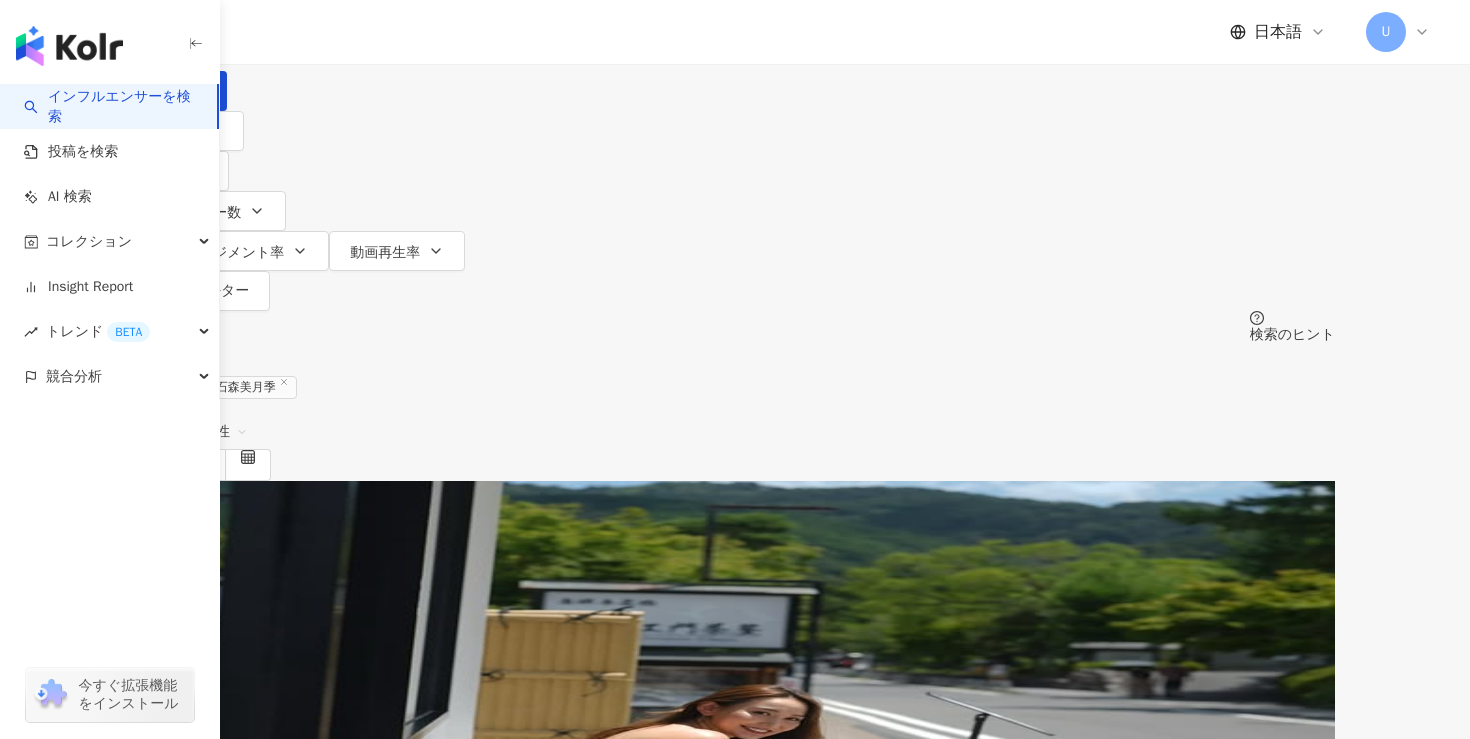 drag, startPoint x: 512, startPoint y: 117, endPoint x: 445, endPoint y: 109, distance: 67.47592 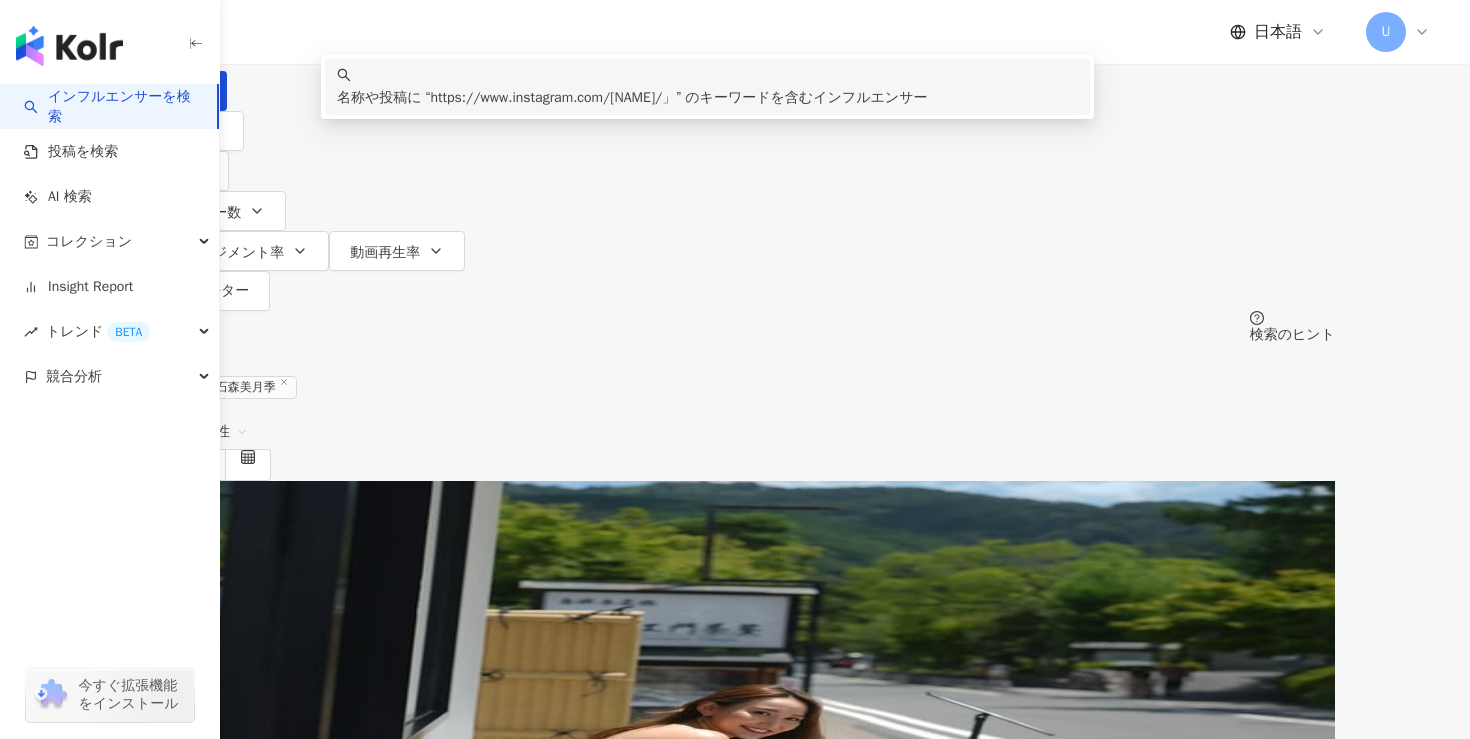 click on "https://www.instagram.com/mizuki_ishimori/」" at bounding box center (554, 97) 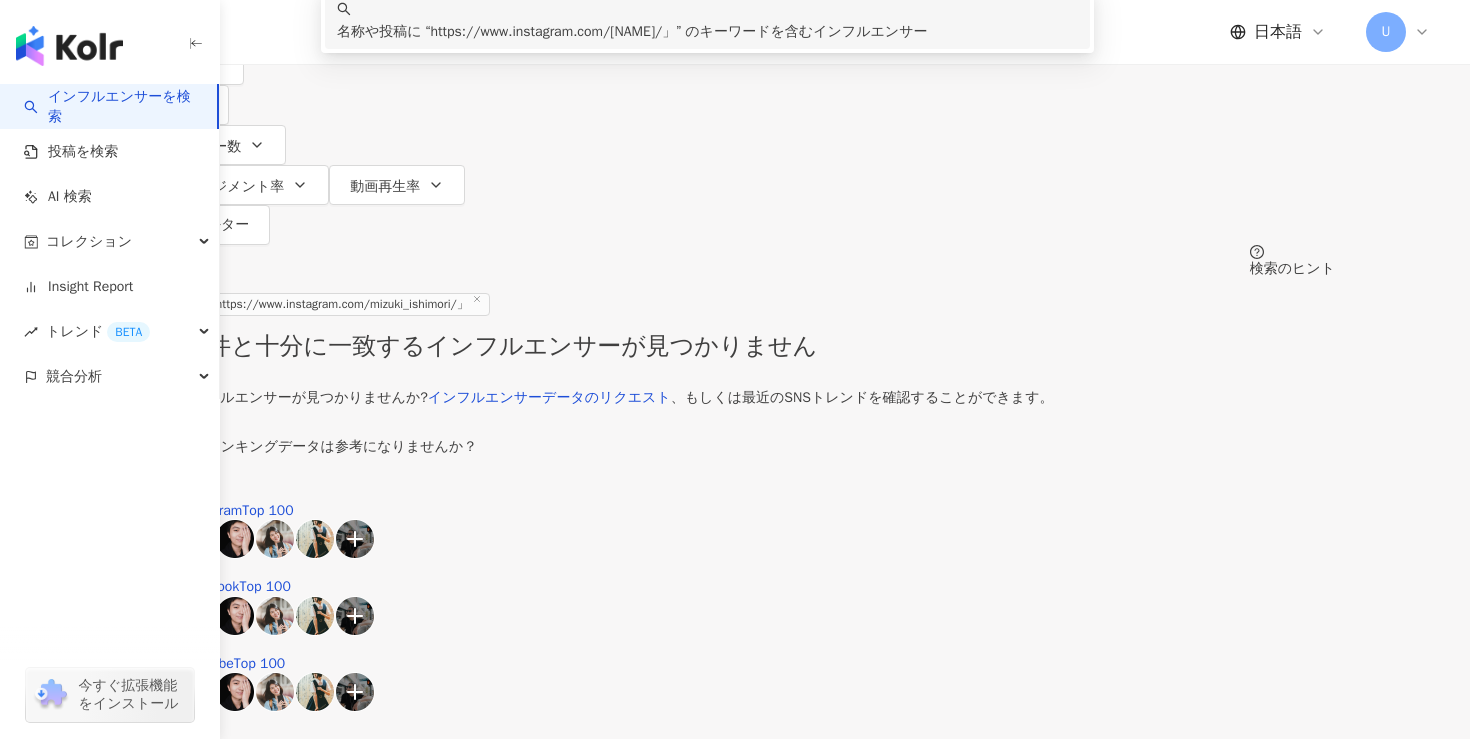 scroll, scrollTop: 0, scrollLeft: 0, axis: both 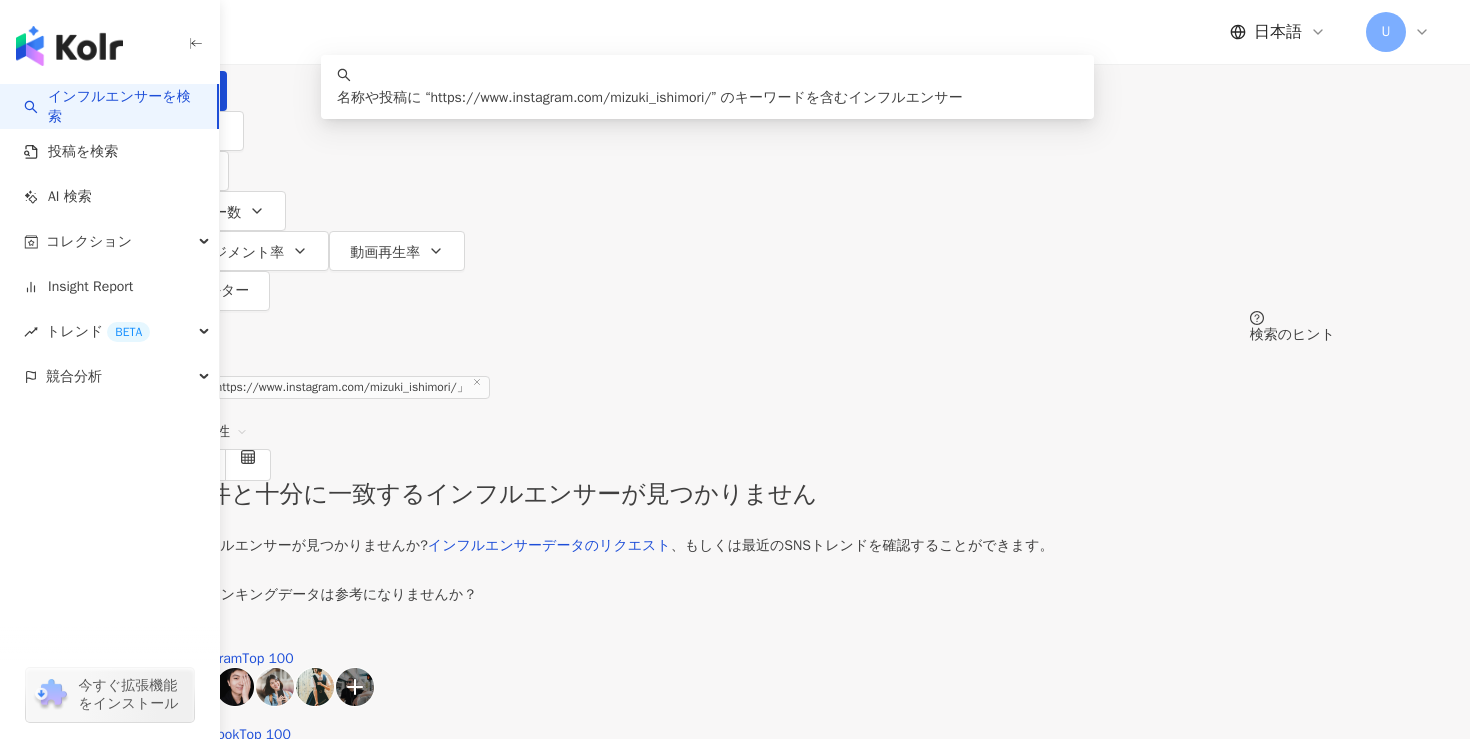 type on "**********" 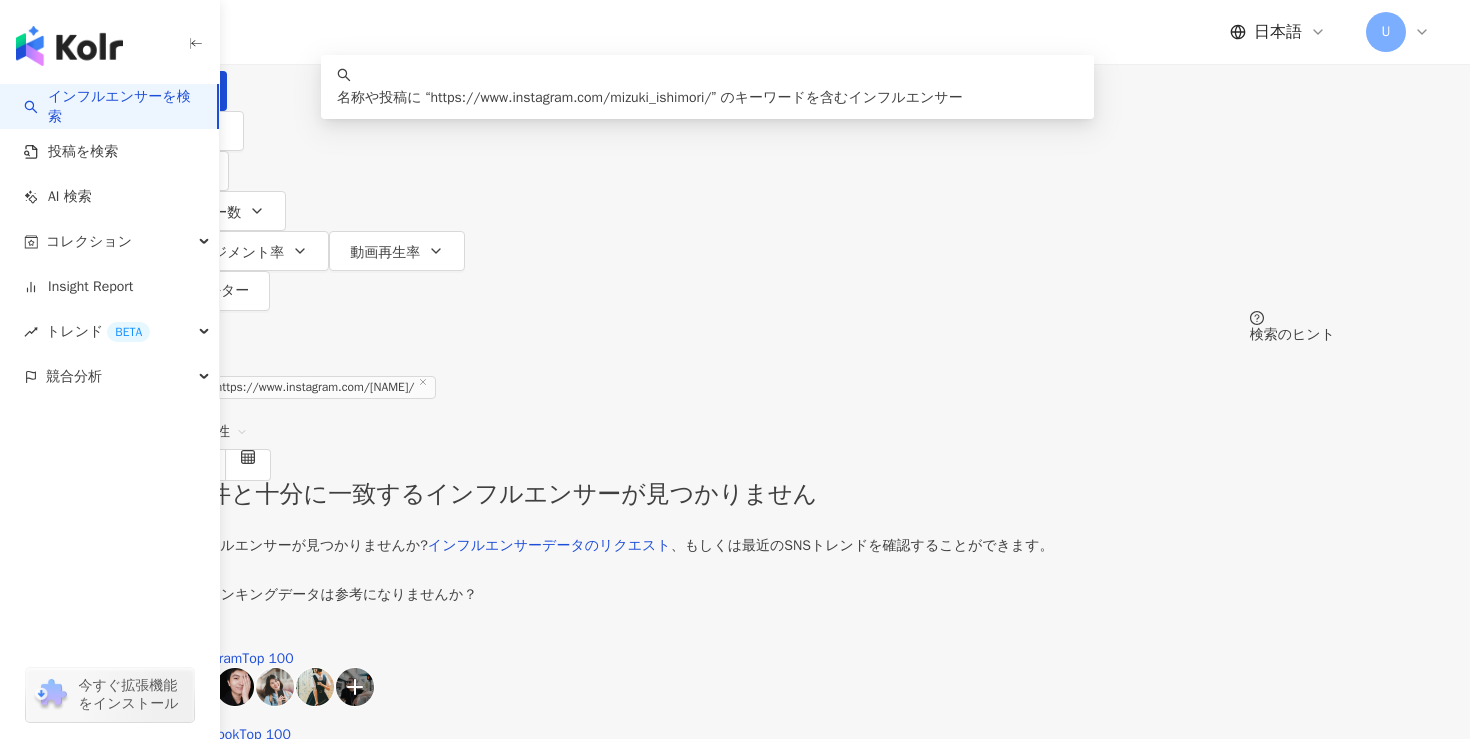 click on "**********" at bounding box center (373, 19) 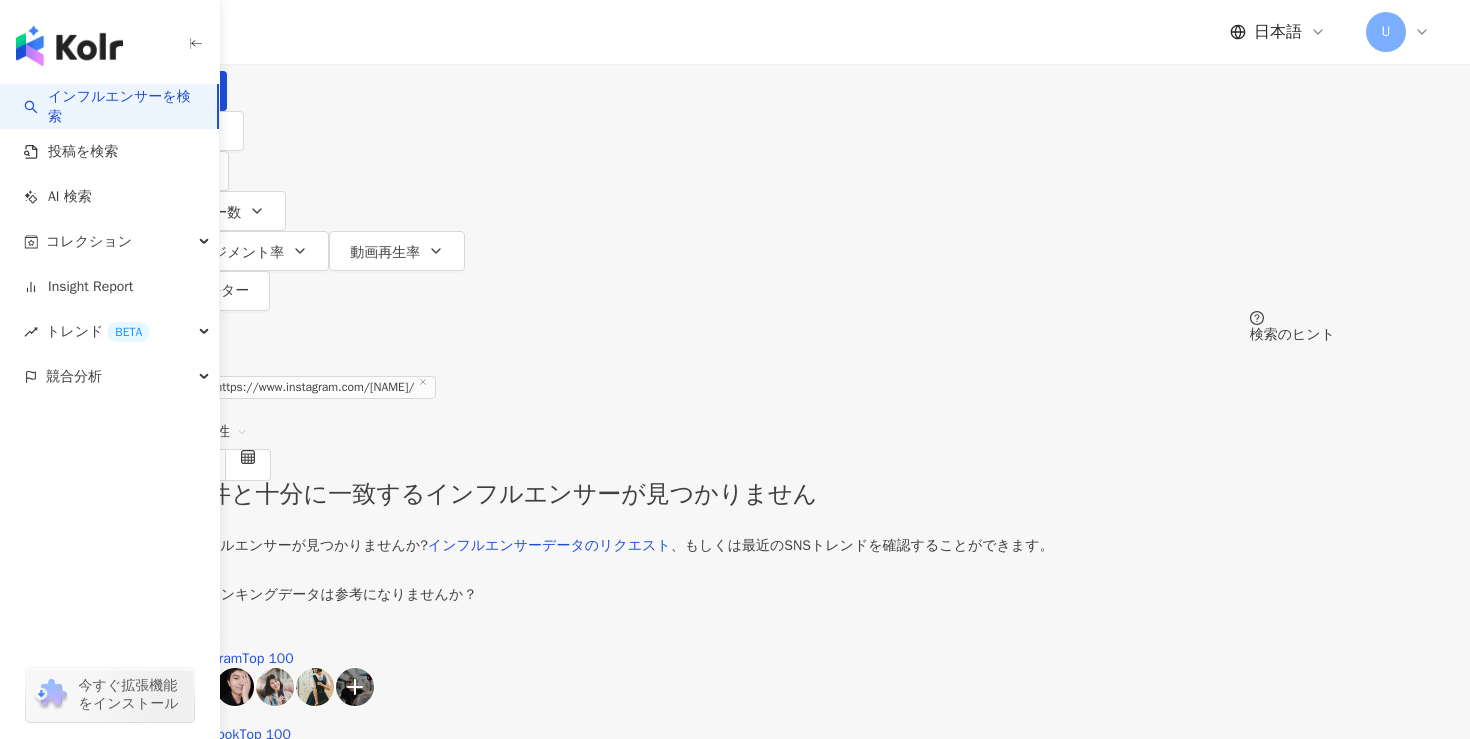 paste on "**********" 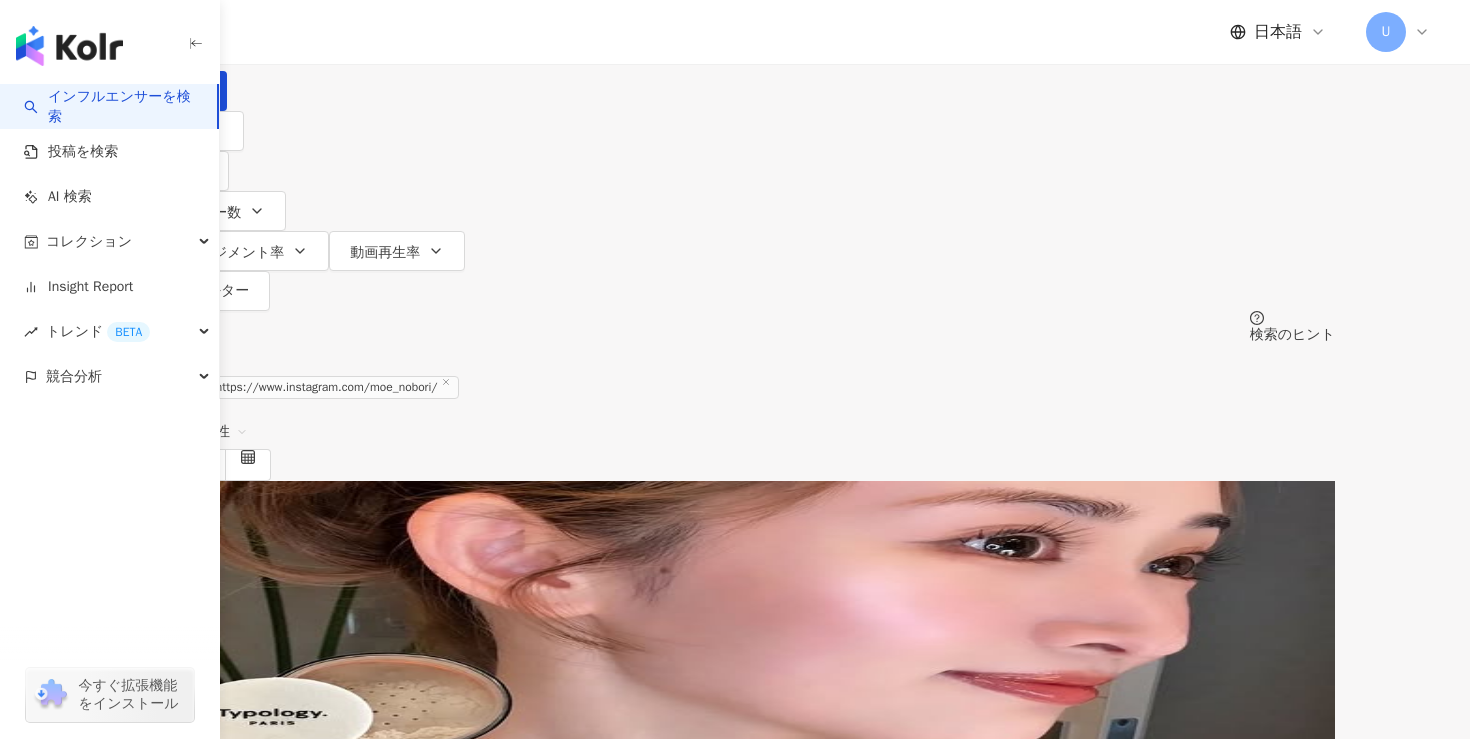 click on "moe_nobori" at bounding box center (267, 638) 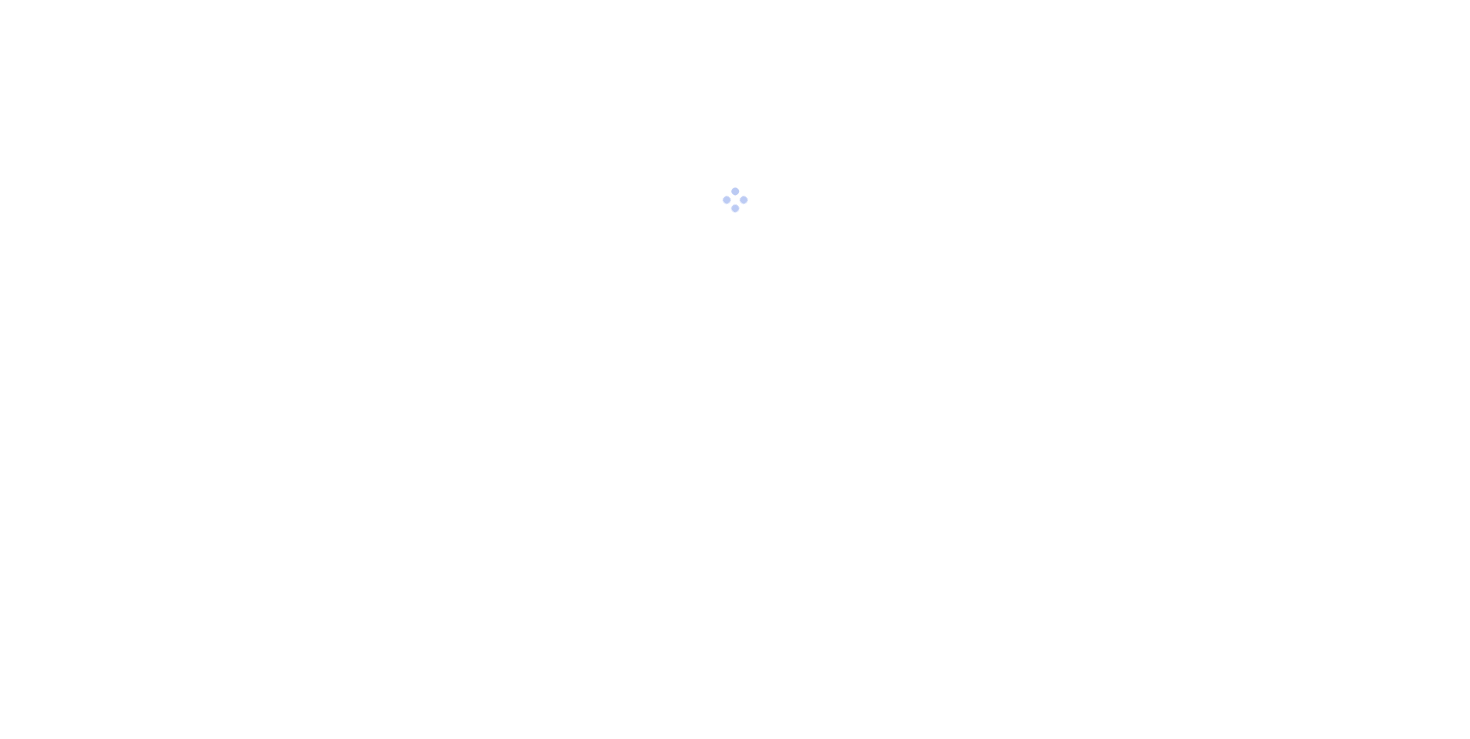 scroll, scrollTop: 0, scrollLeft: 0, axis: both 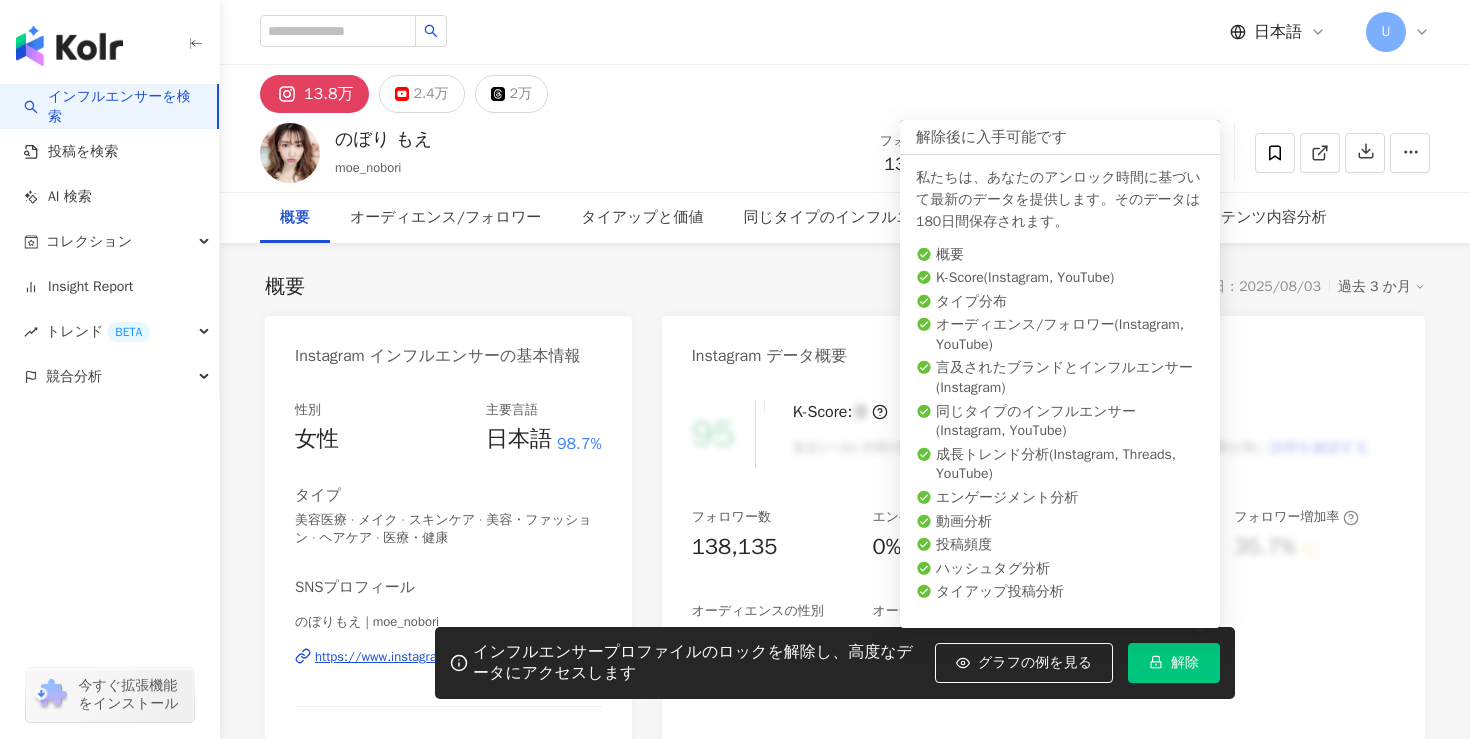 click on "解除" at bounding box center (1174, 663) 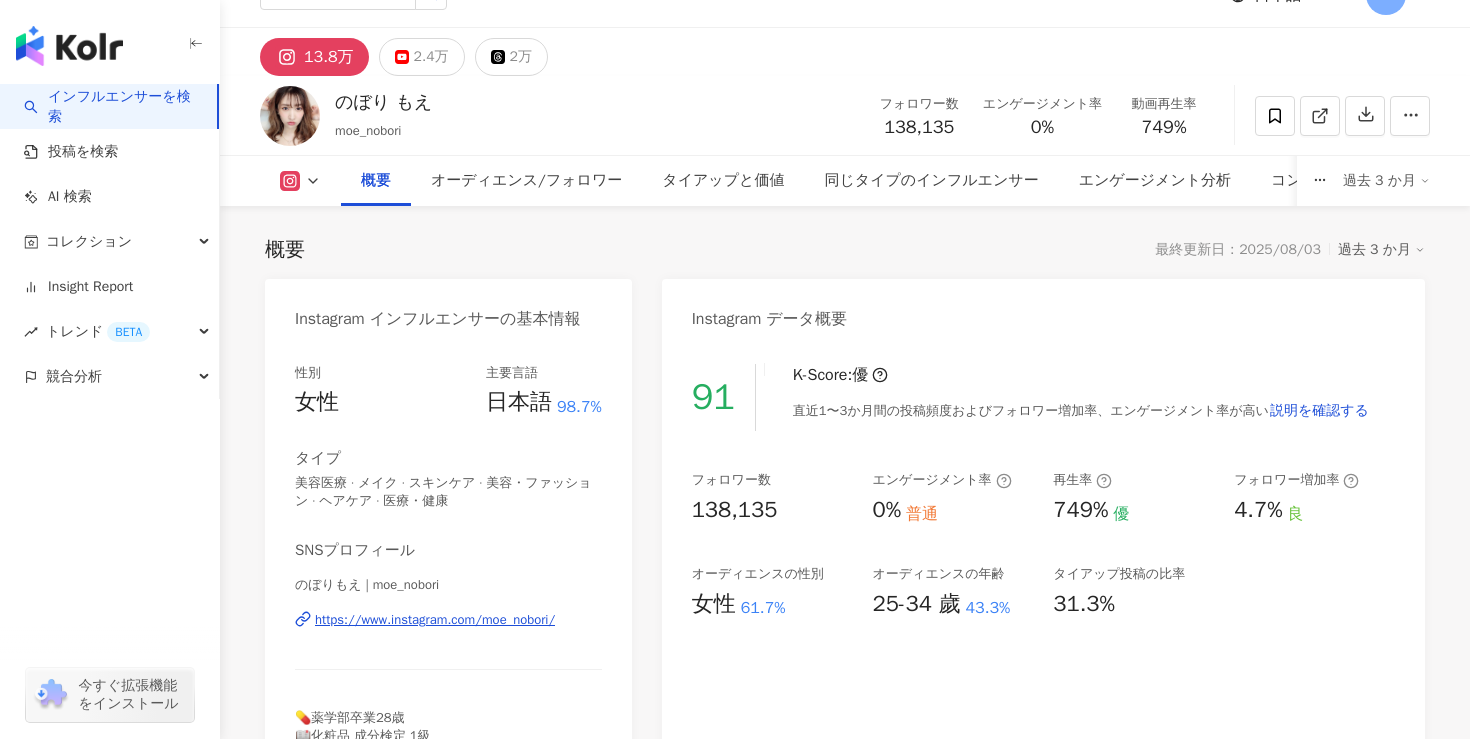 scroll, scrollTop: 0, scrollLeft: 0, axis: both 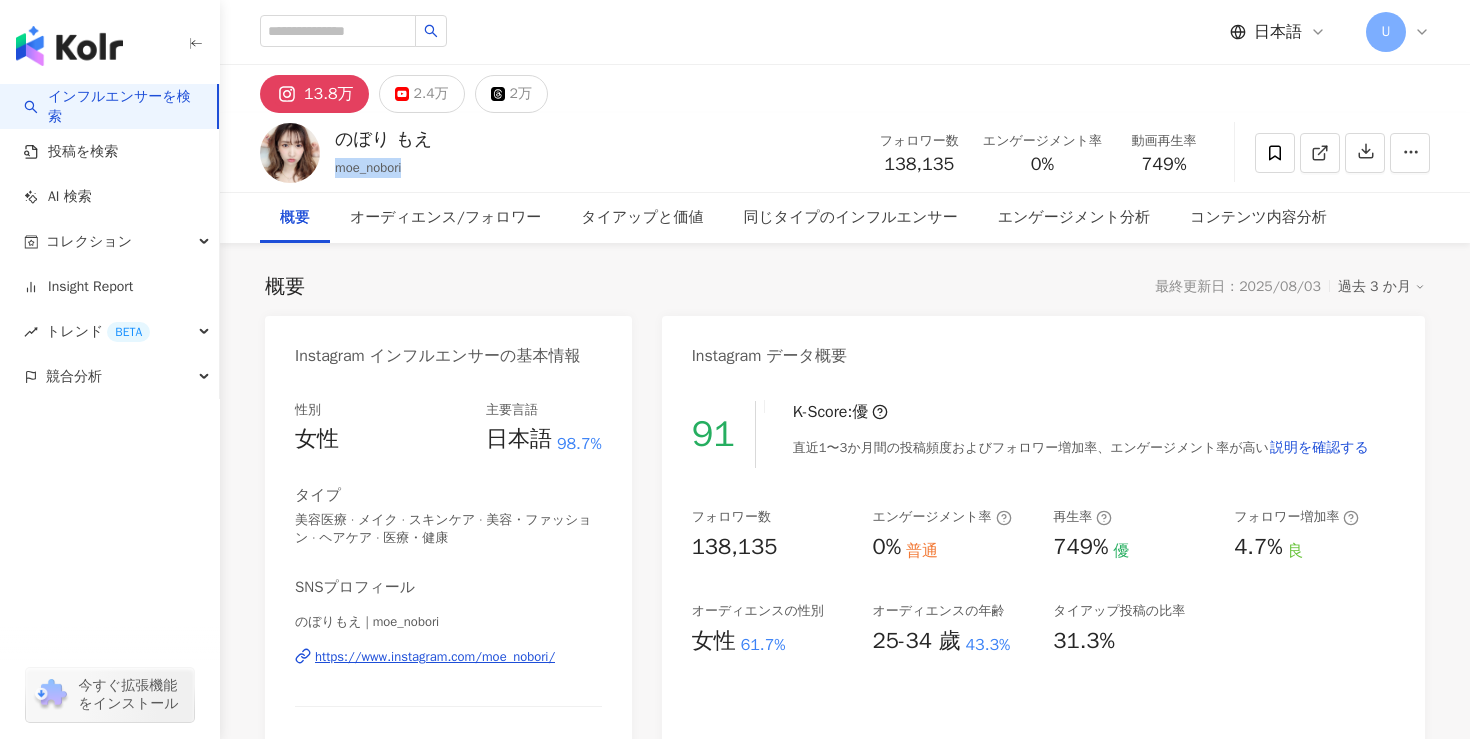 drag, startPoint x: 332, startPoint y: 171, endPoint x: 419, endPoint y: 179, distance: 87.36704 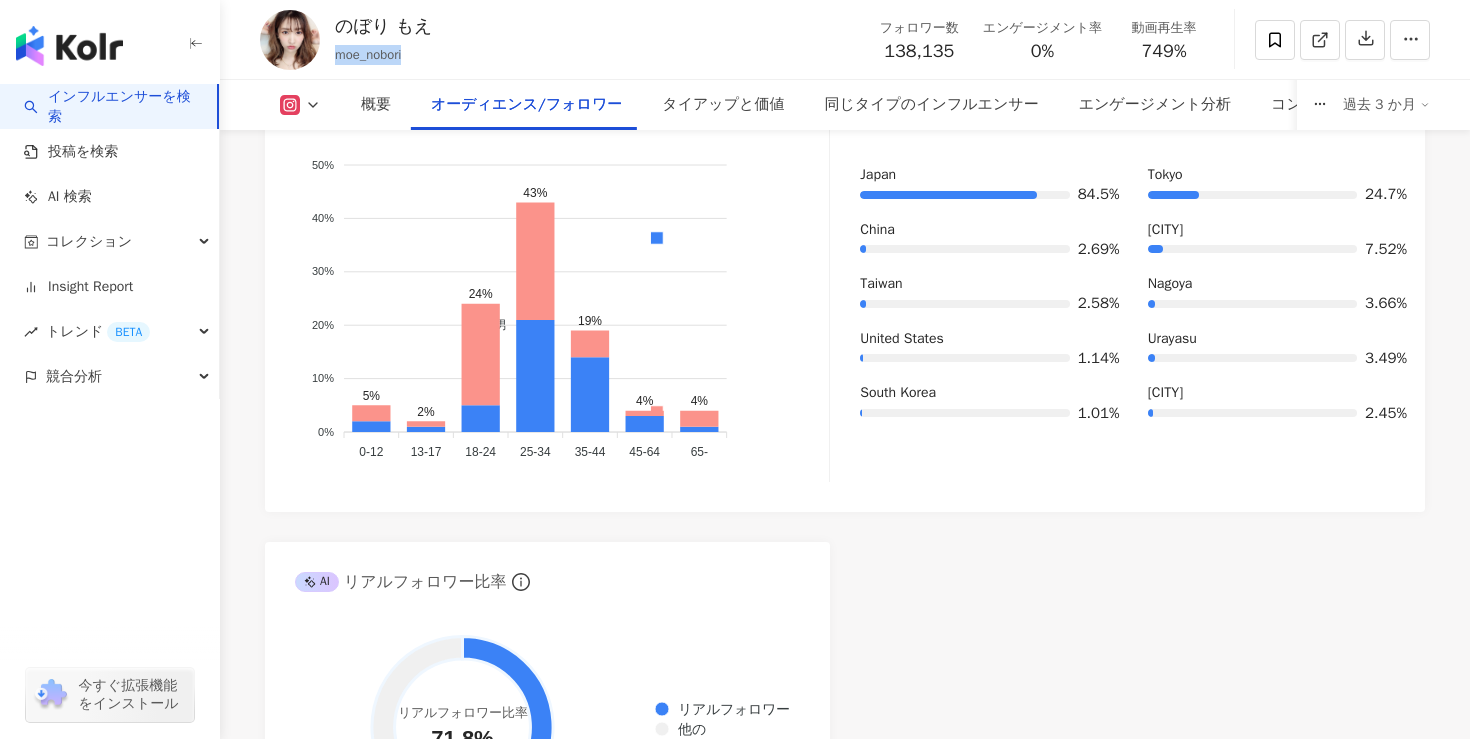 scroll, scrollTop: 1896, scrollLeft: 0, axis: vertical 